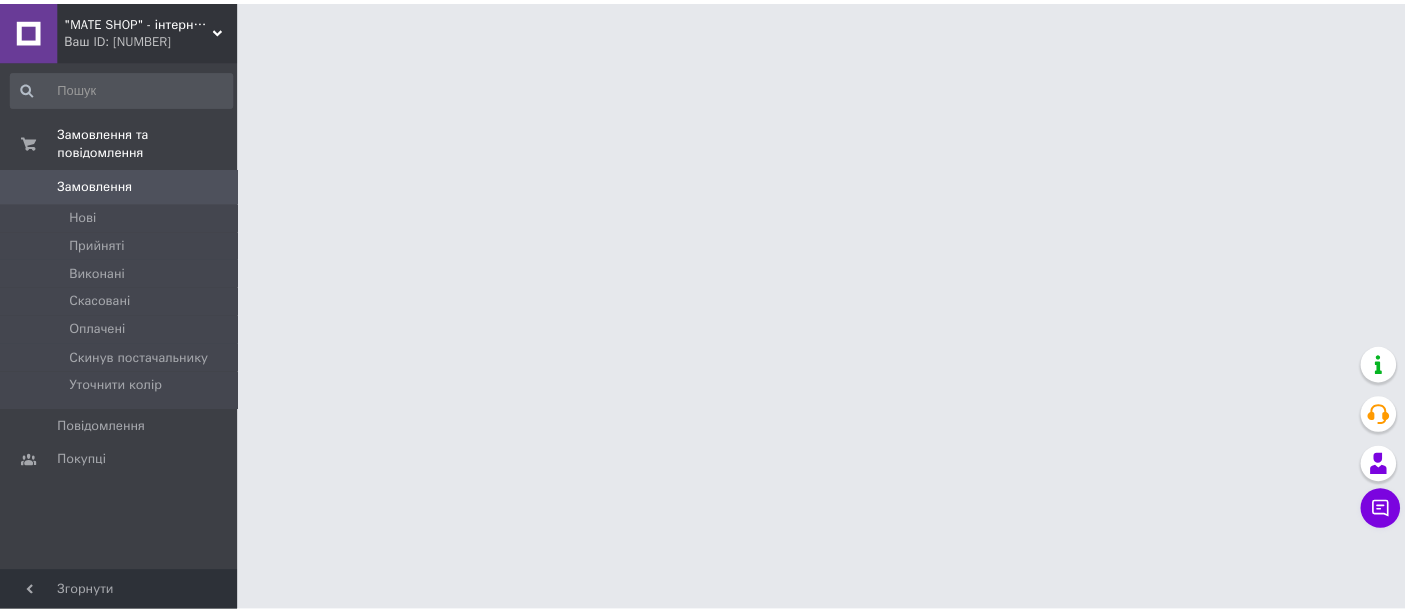 scroll, scrollTop: 0, scrollLeft: 0, axis: both 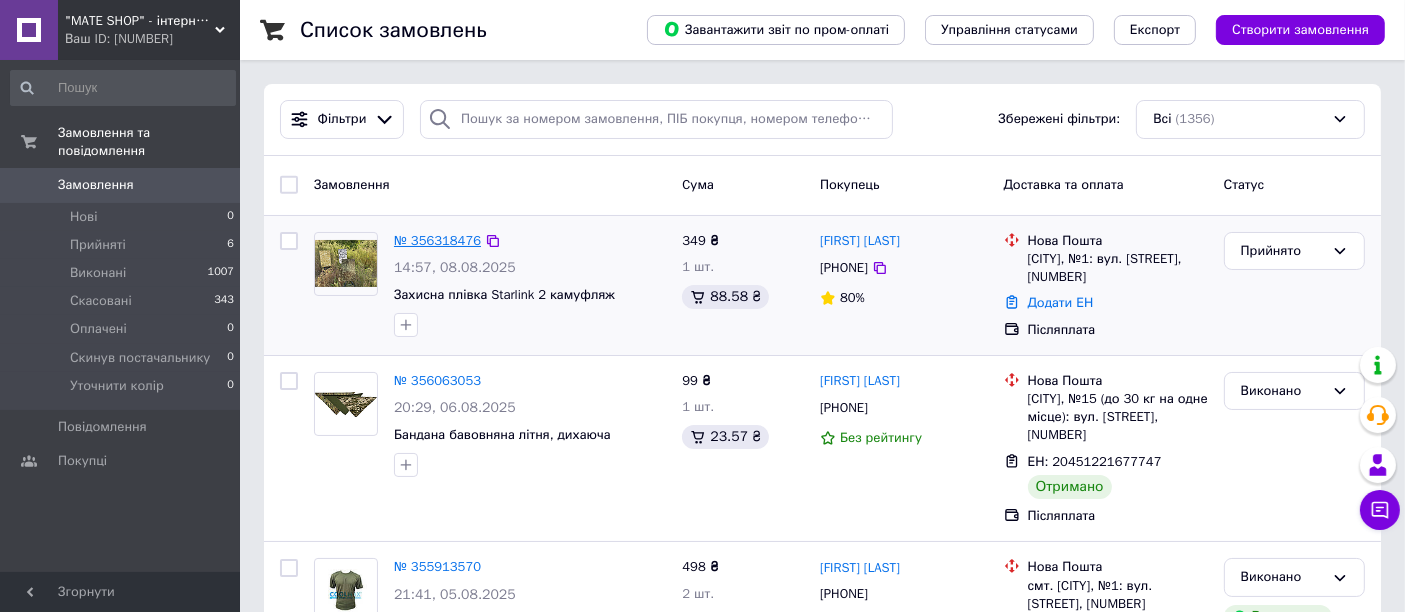click on "№ 356318476" at bounding box center [437, 240] 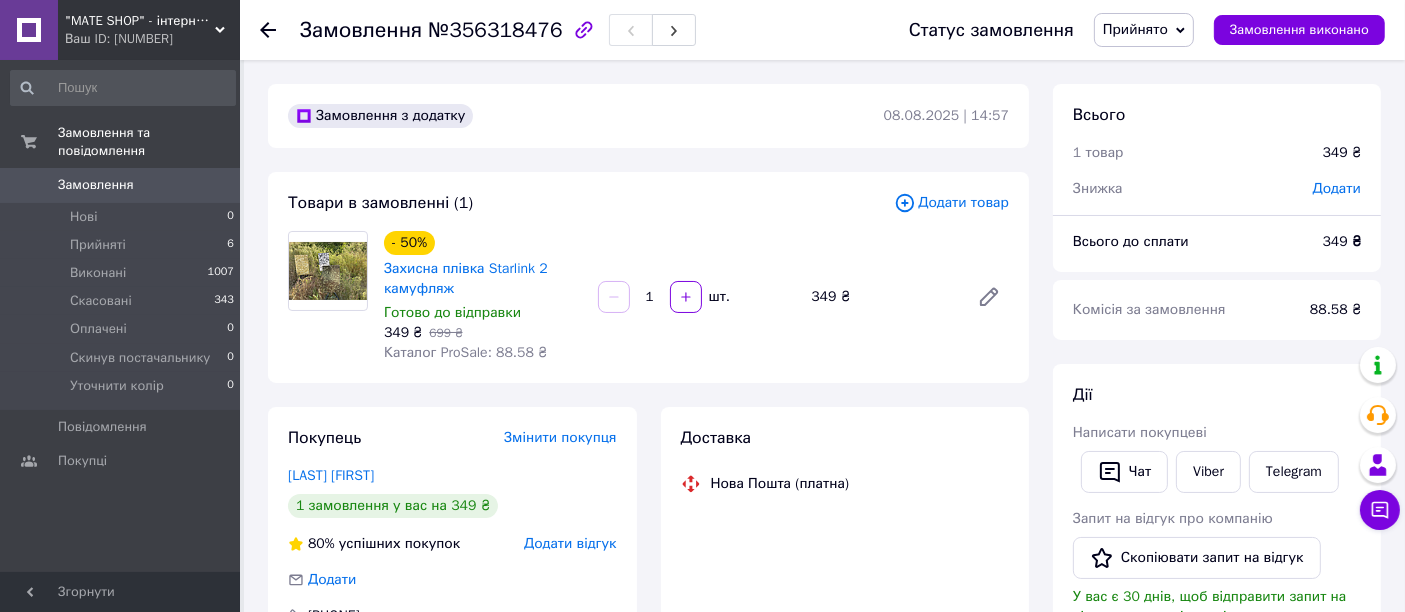 scroll, scrollTop: 88, scrollLeft: 0, axis: vertical 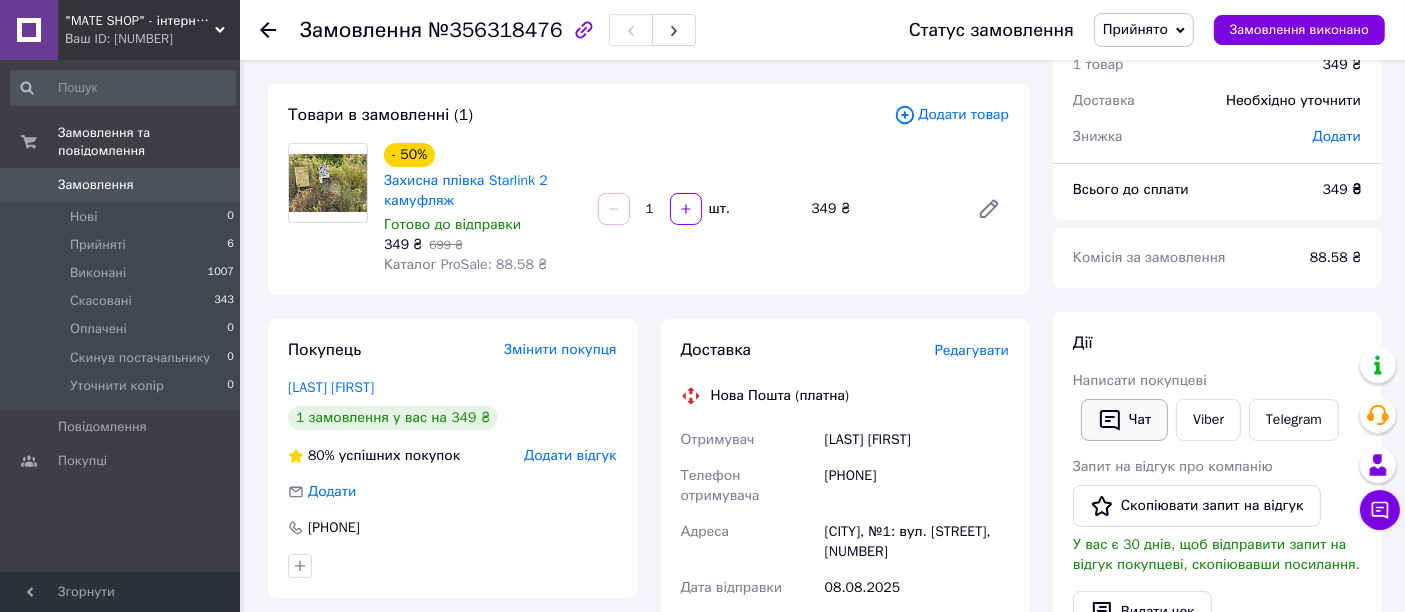 click on "Написати покупцеві" at bounding box center (1140, 380) 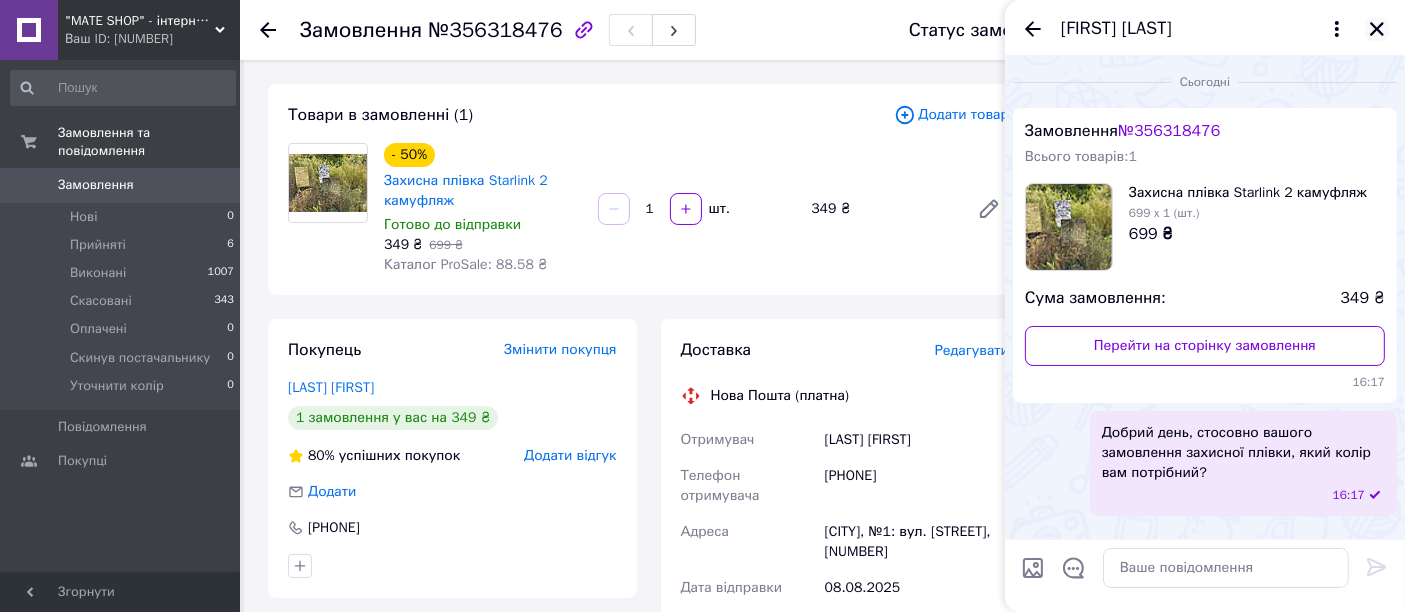 click 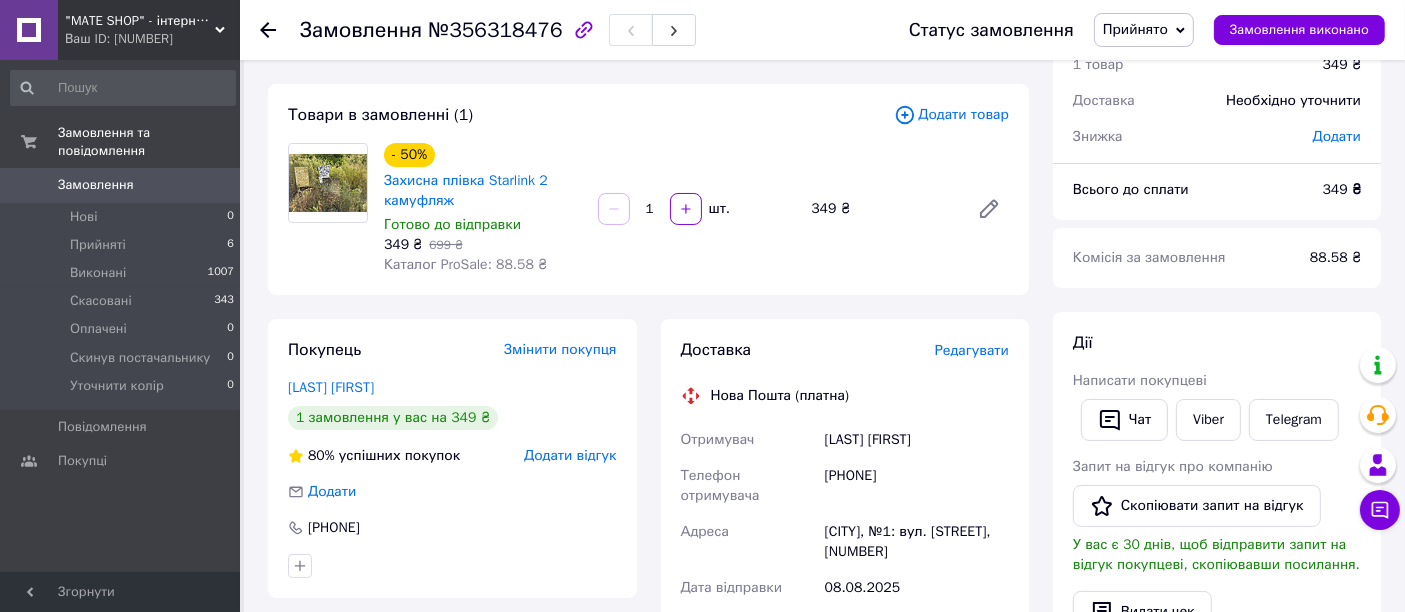 click on "Ваш ID: 3735905" at bounding box center (152, 39) 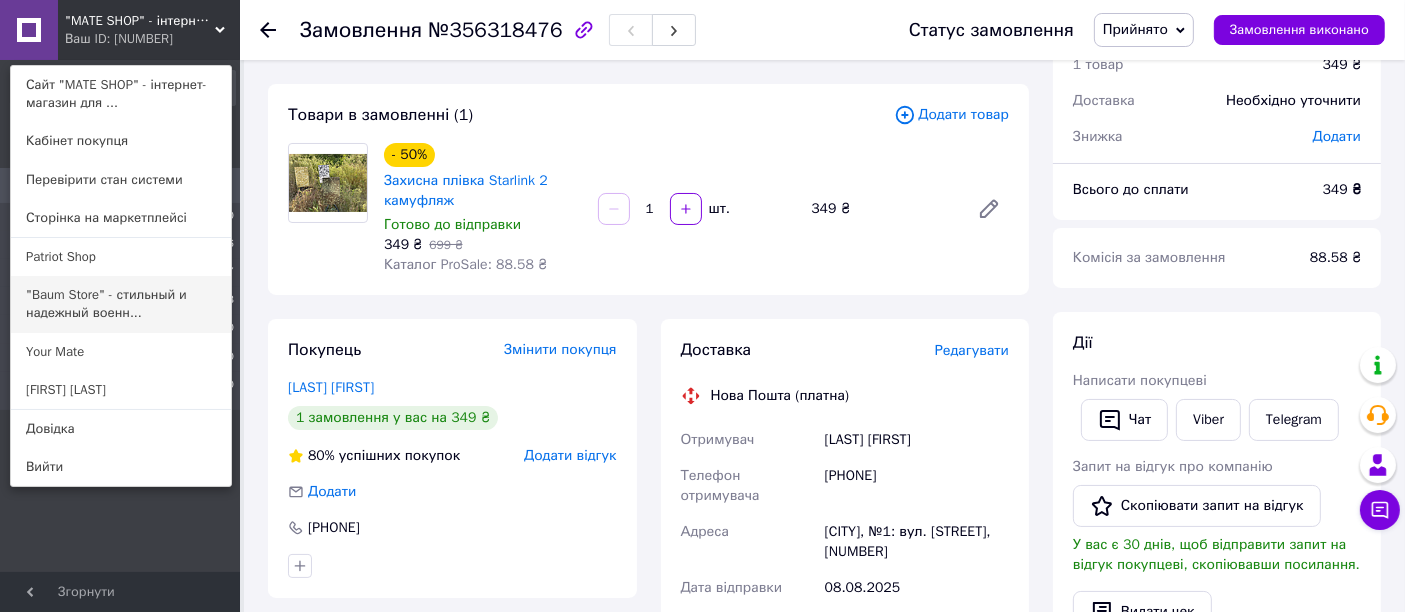 click on ""Baum Store" - стильный и надежный военн..." at bounding box center [121, 304] 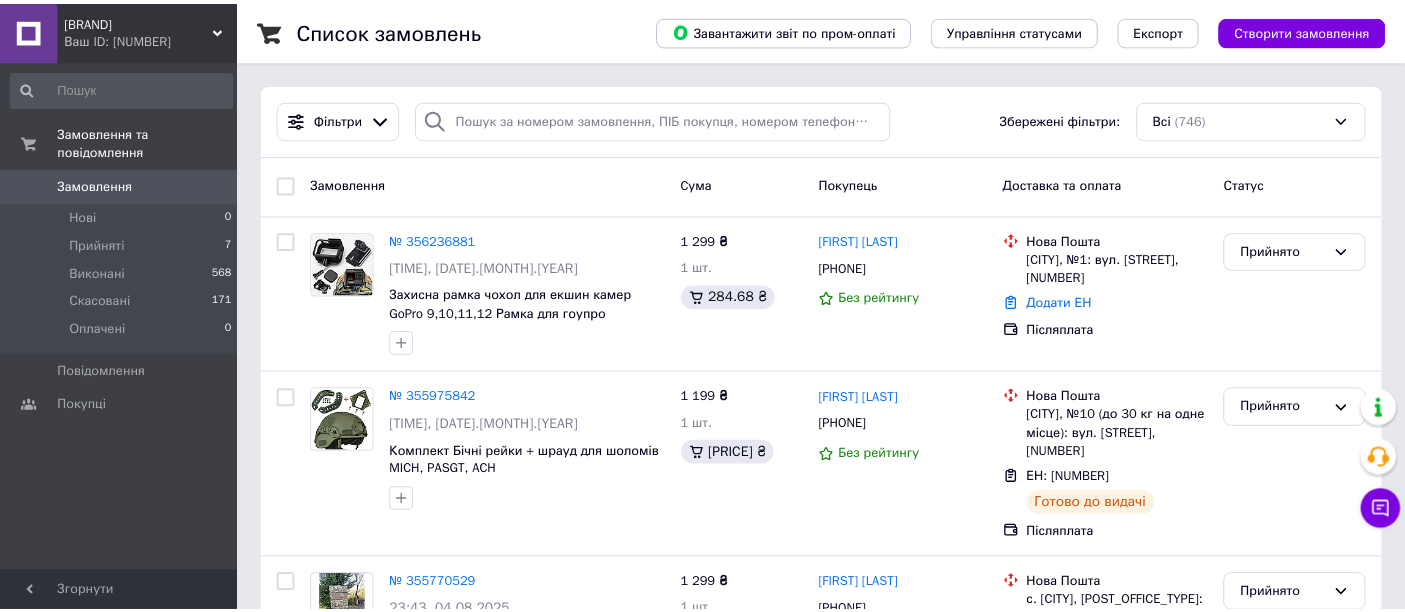 scroll, scrollTop: 0, scrollLeft: 0, axis: both 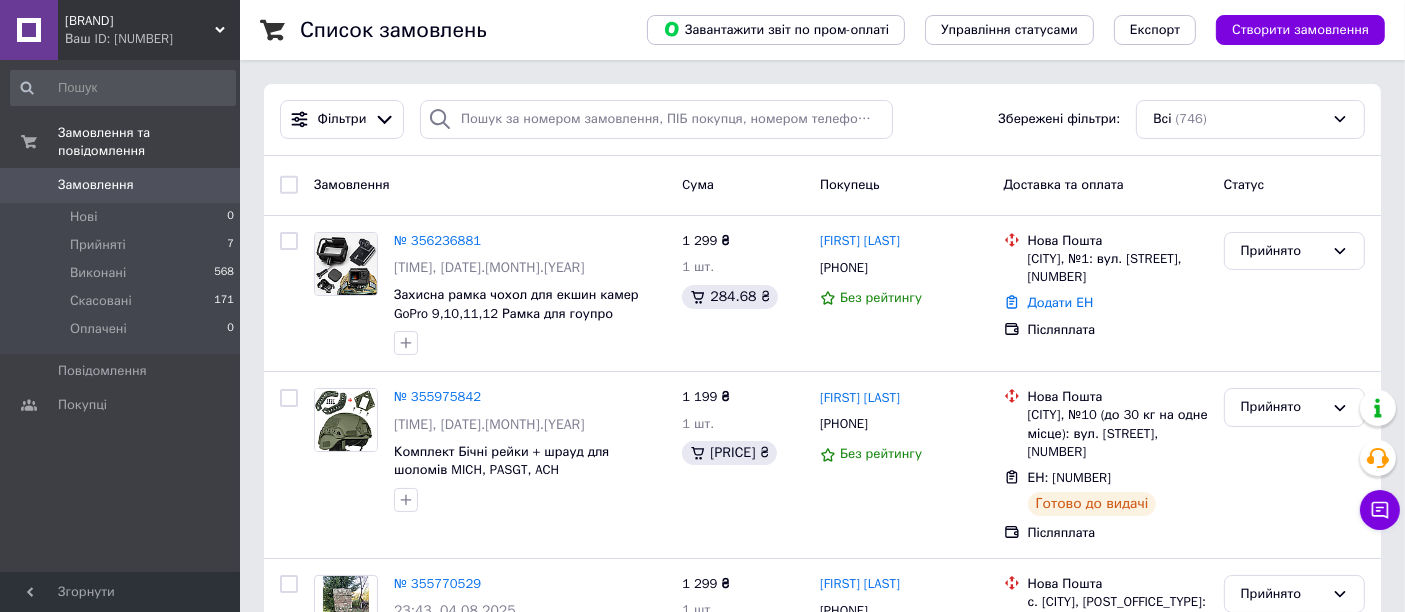 click on "Ваш ID: [NUMBER]" at bounding box center [152, 39] 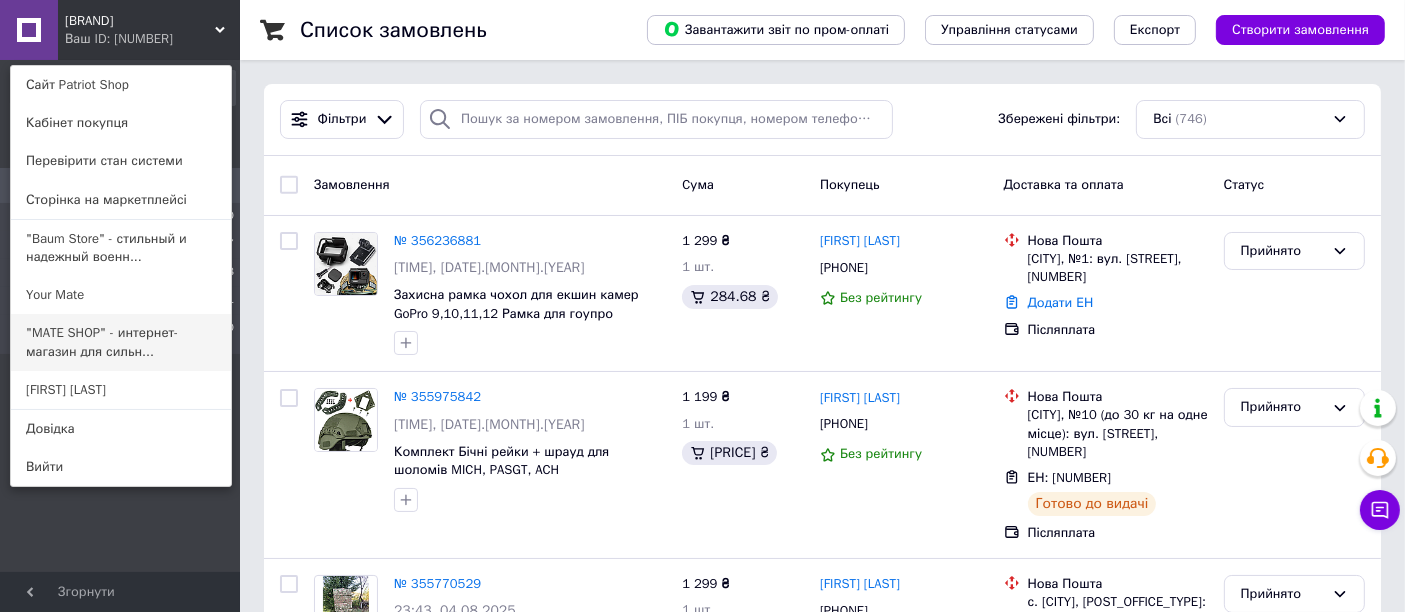 click on ""MATE SHOP" - интернет-магазин для сильн..." at bounding box center (121, 342) 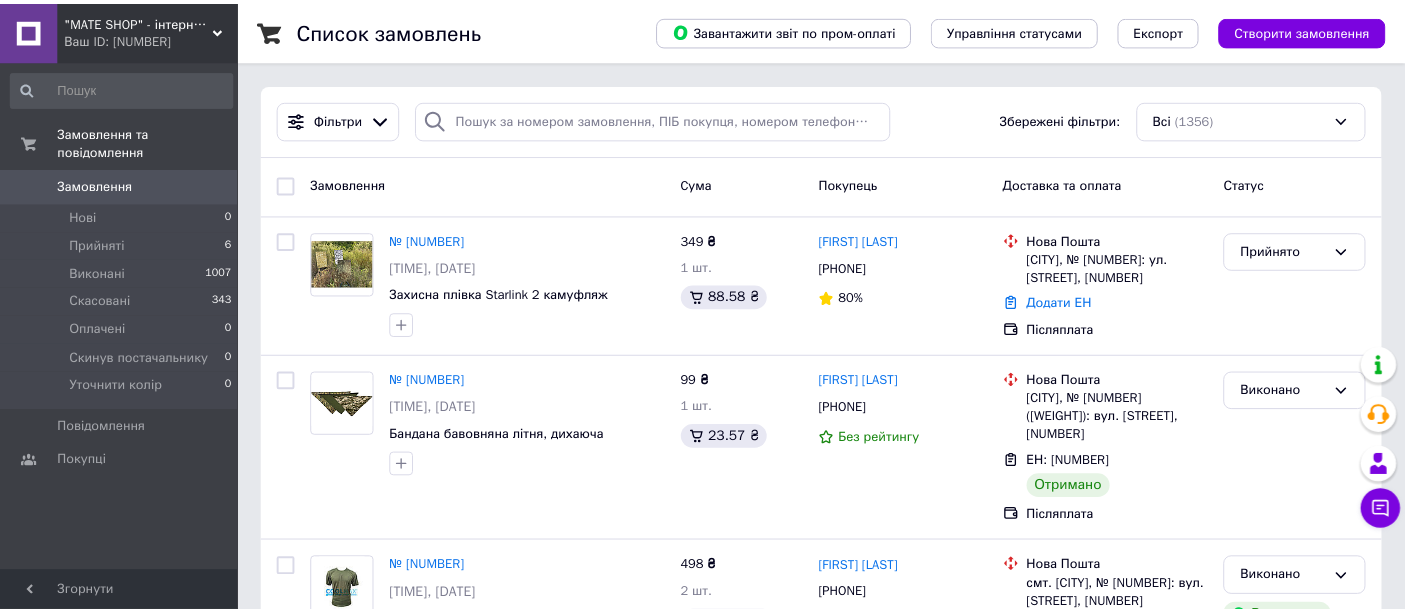 scroll, scrollTop: 0, scrollLeft: 0, axis: both 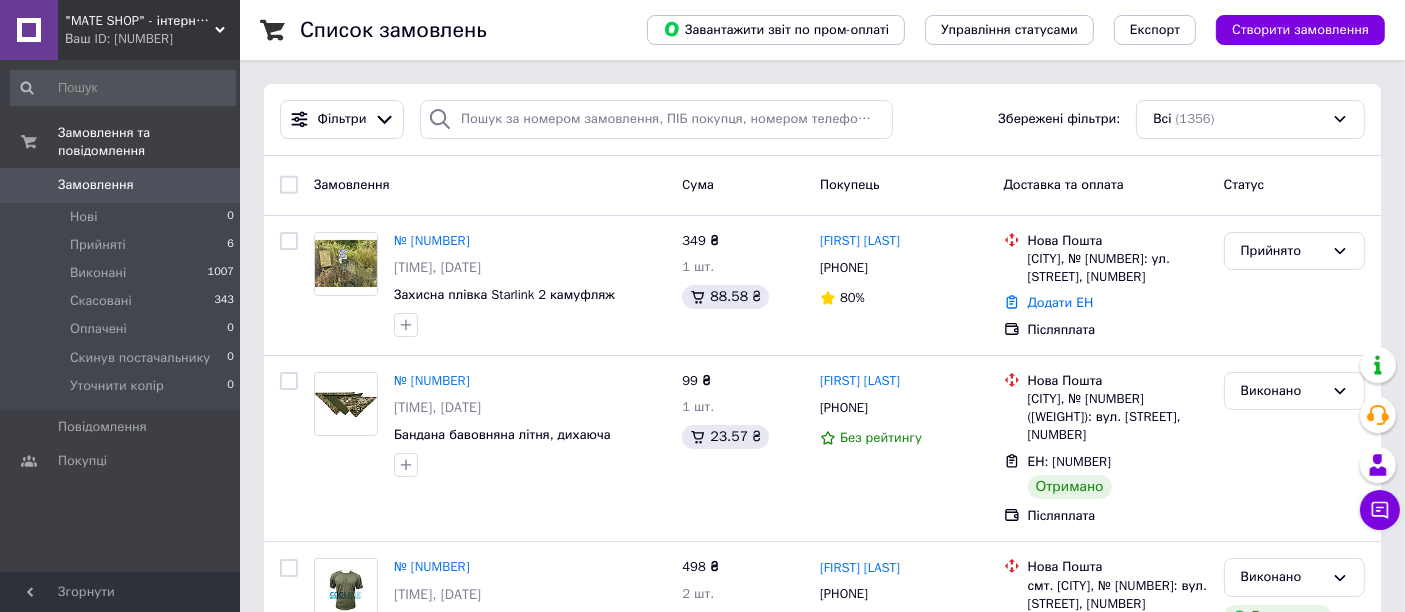 click on ""MATE SHOP" - інтернет-магазин для сильних духом!" at bounding box center (140, 21) 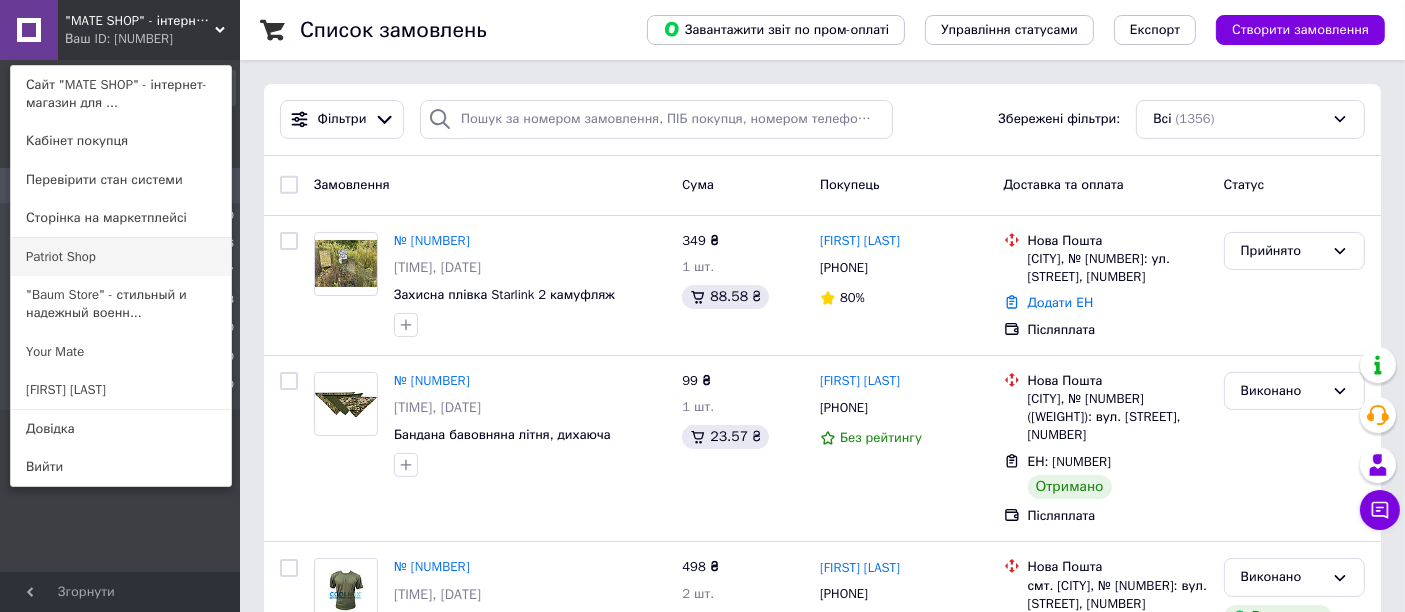 click on "Patriot Shop" at bounding box center (121, 257) 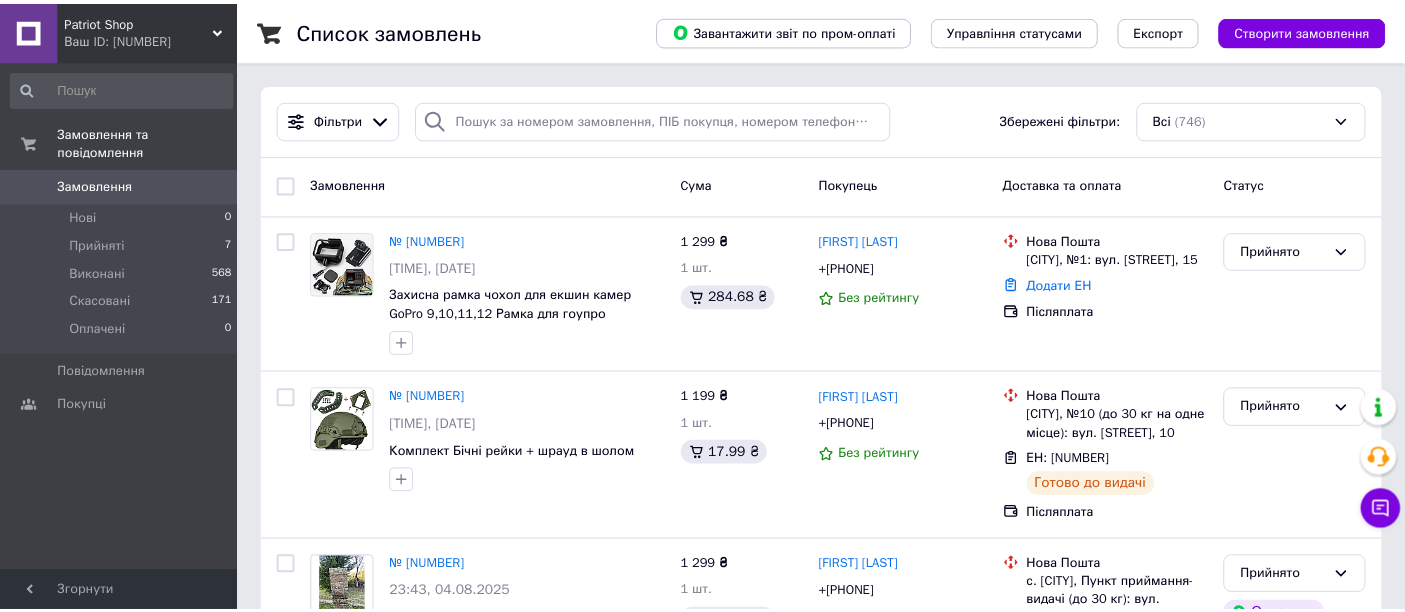 scroll, scrollTop: 0, scrollLeft: 0, axis: both 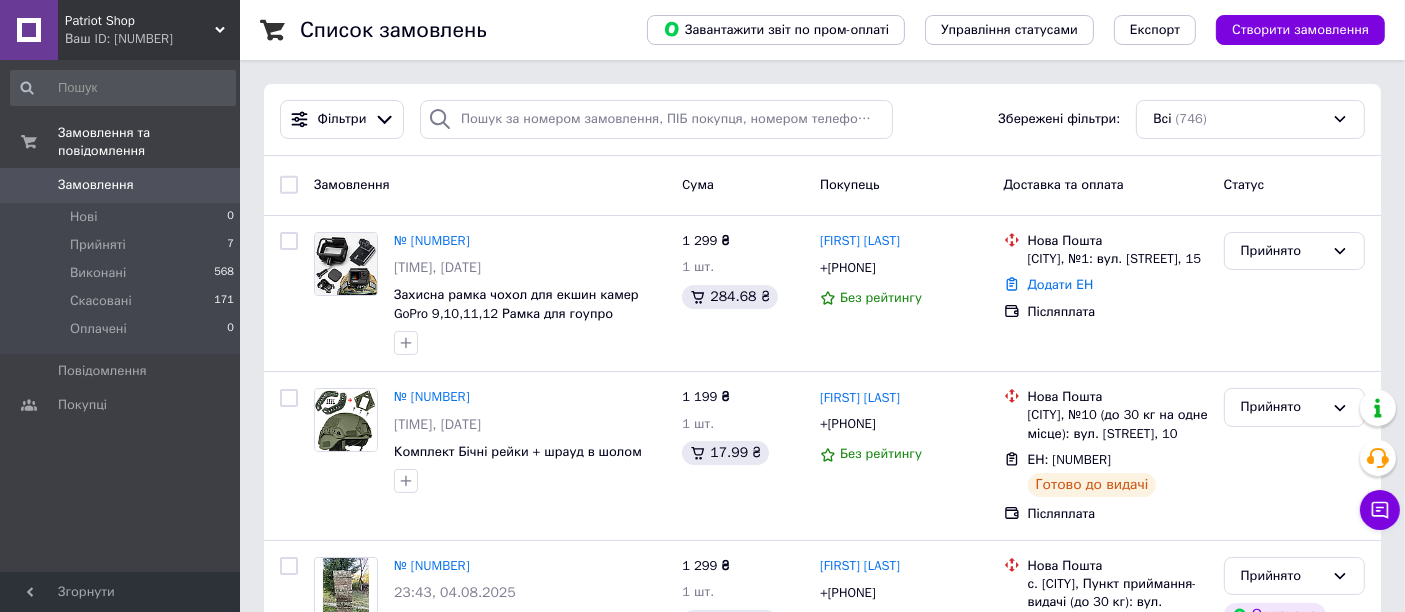 click on "Patriot Shop" at bounding box center (140, 21) 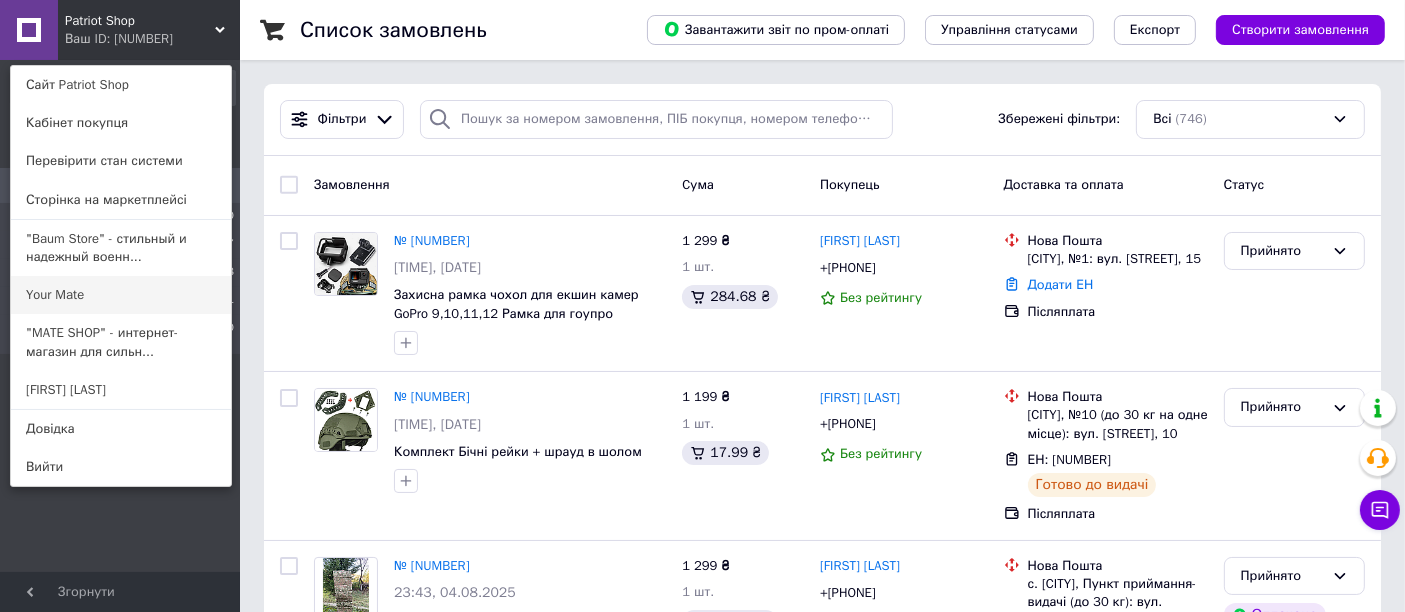 click on "Your Mate" at bounding box center [121, 295] 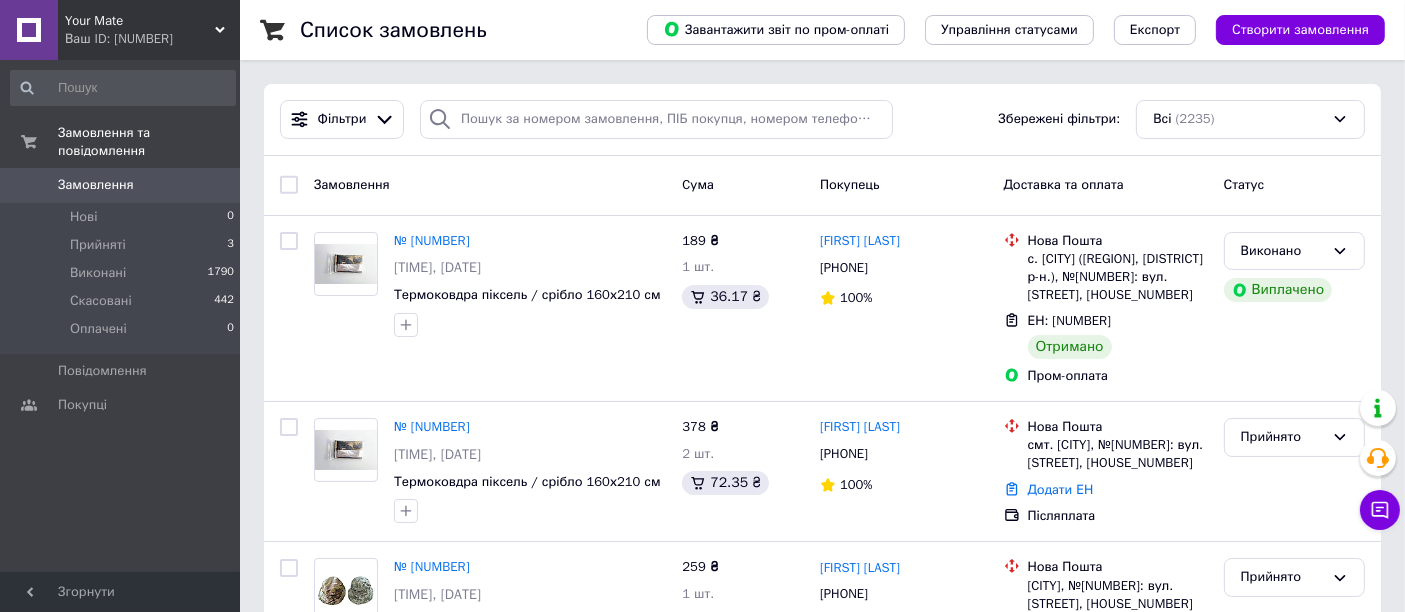 scroll, scrollTop: 2, scrollLeft: 0, axis: vertical 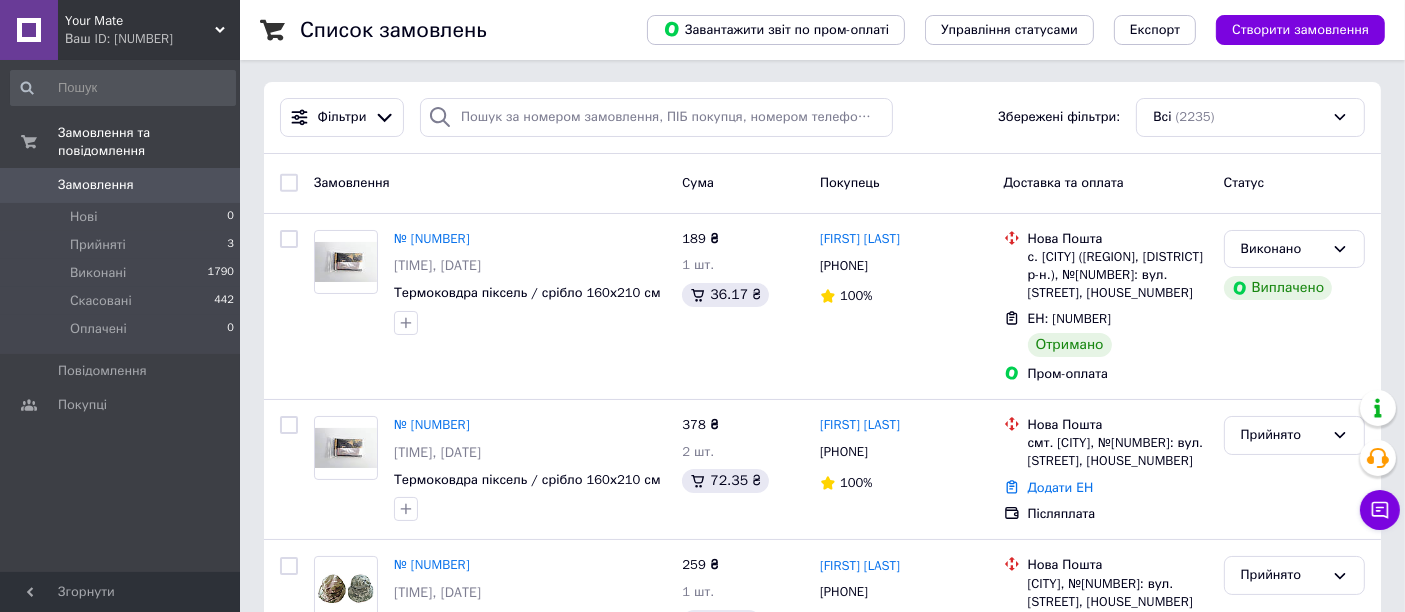 click on "Your Mate" at bounding box center [140, 21] 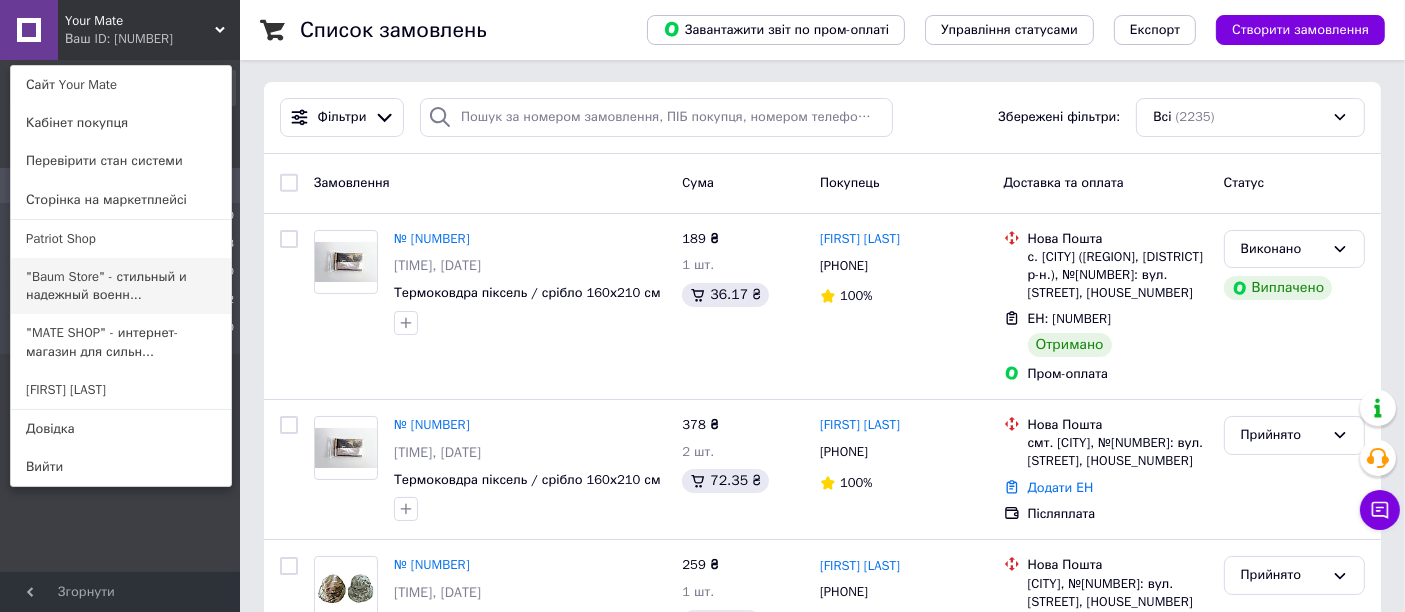 click on ""Baum Store" - стильный и надежный военн..." at bounding box center (121, 286) 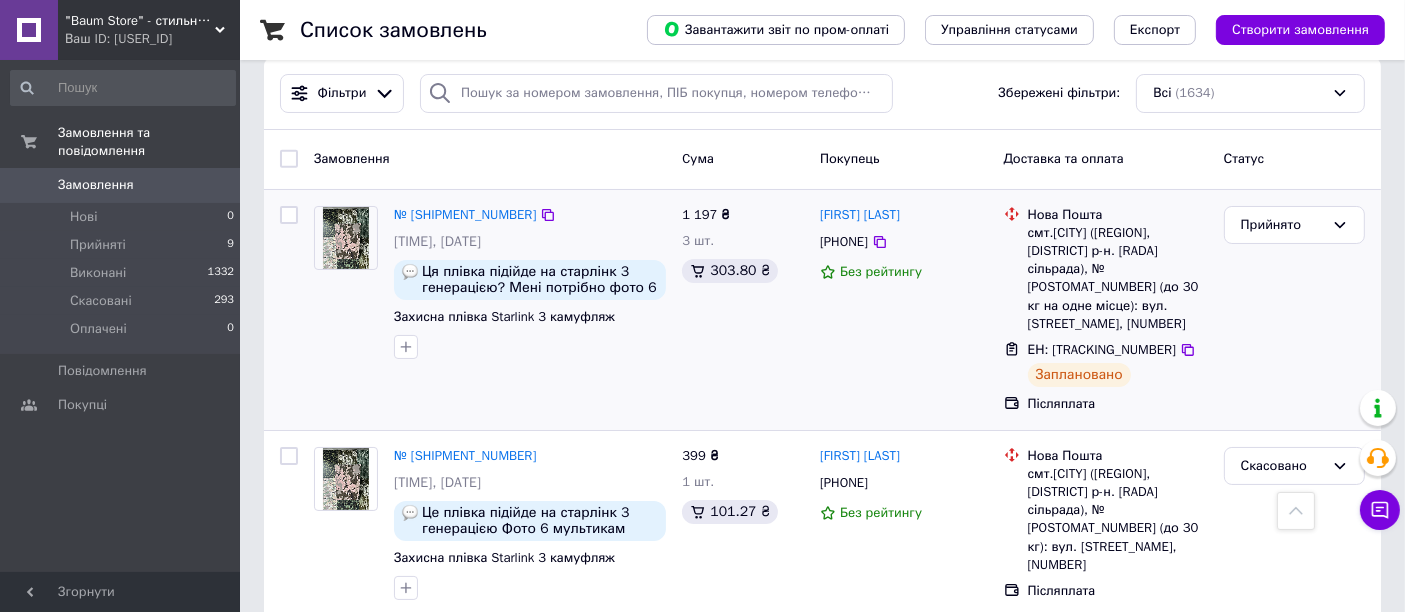 scroll, scrollTop: 25, scrollLeft: 0, axis: vertical 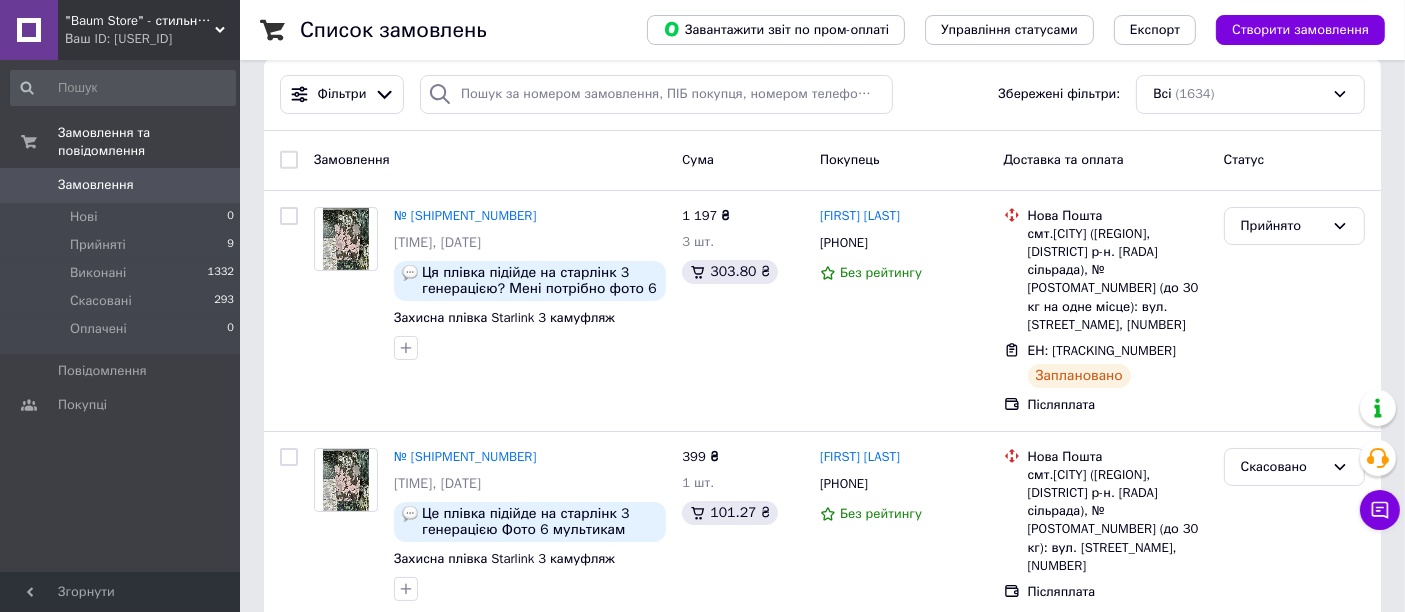 click on "Ваш ID: 3795739" at bounding box center (152, 39) 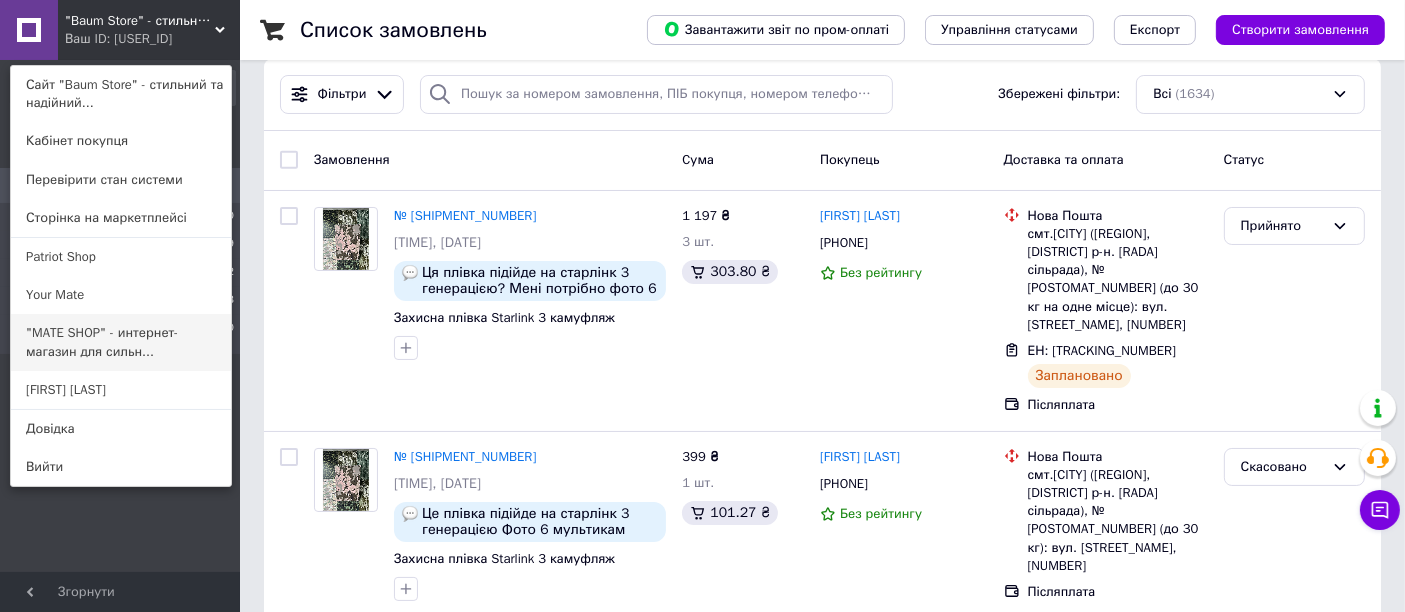 click on ""MATE SHOP" - интернет-магазин для сильн..." at bounding box center [121, 342] 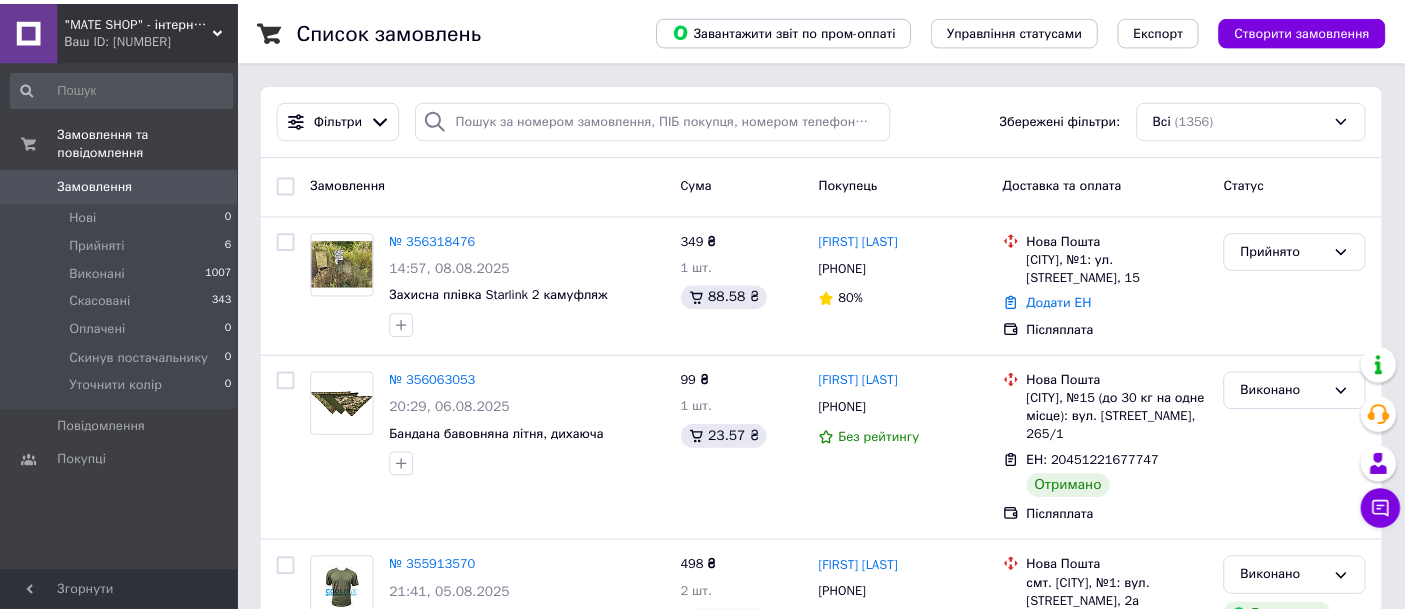 scroll, scrollTop: 0, scrollLeft: 0, axis: both 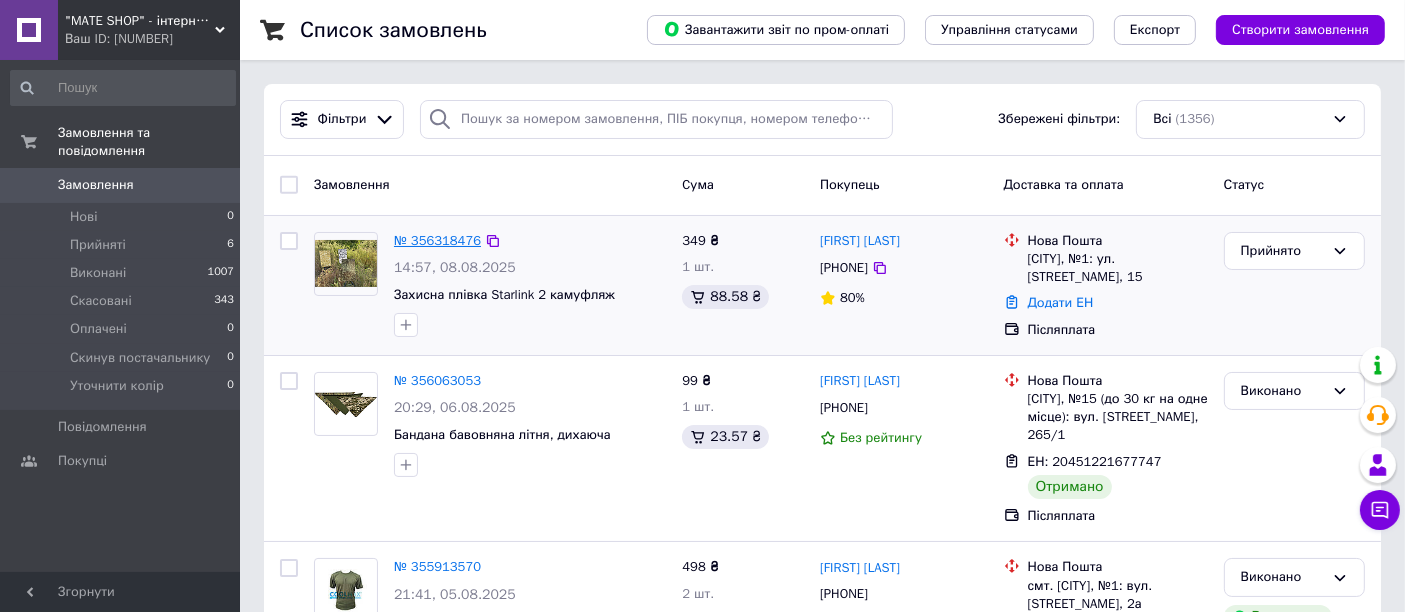 click on "№ [NUMBER]" at bounding box center [437, 240] 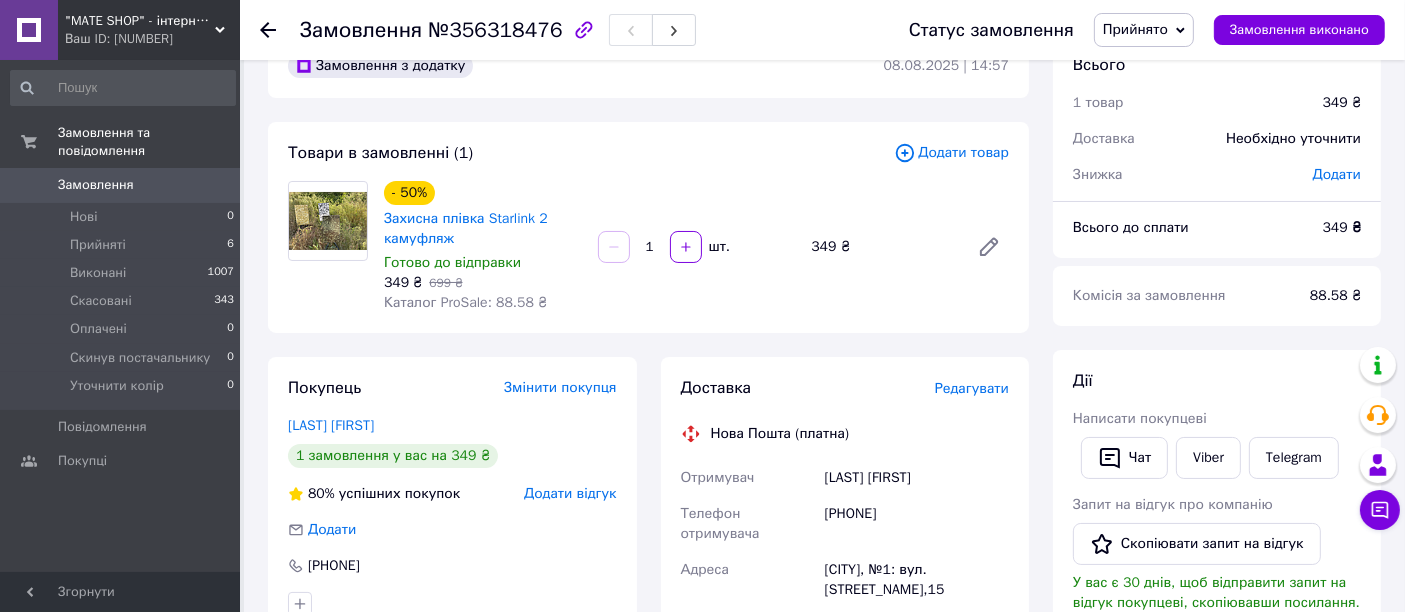 scroll, scrollTop: 51, scrollLeft: 0, axis: vertical 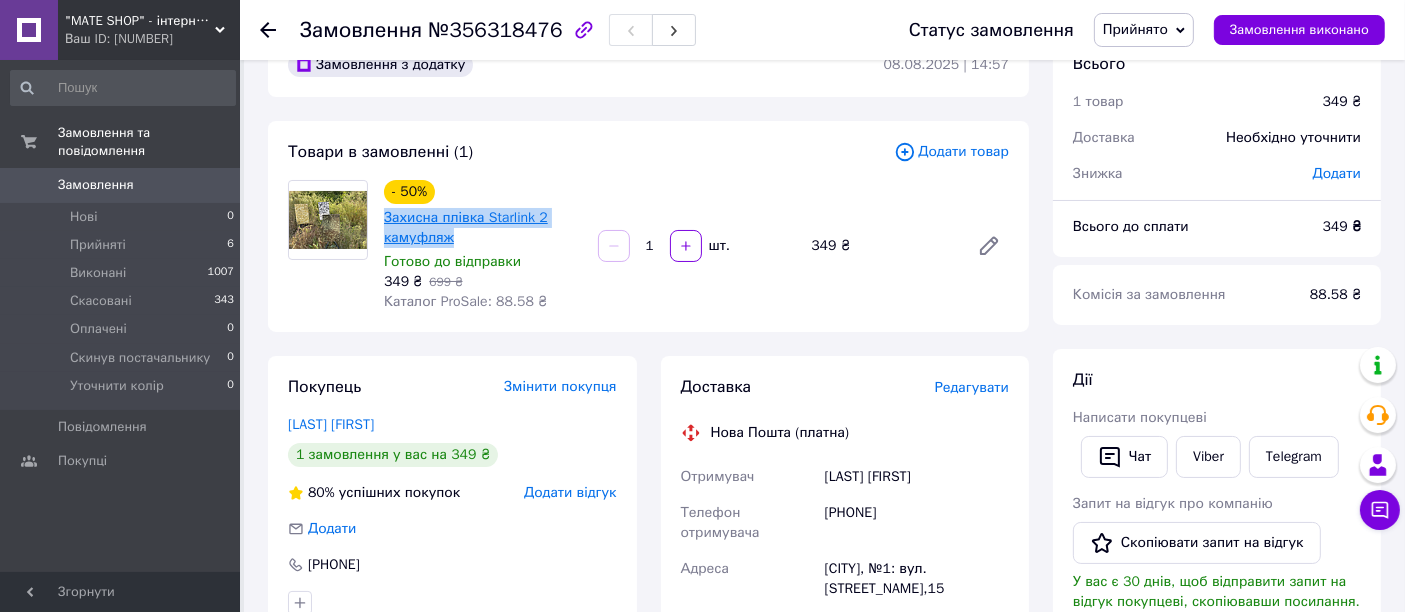 drag, startPoint x: 468, startPoint y: 230, endPoint x: 384, endPoint y: 223, distance: 84.29116 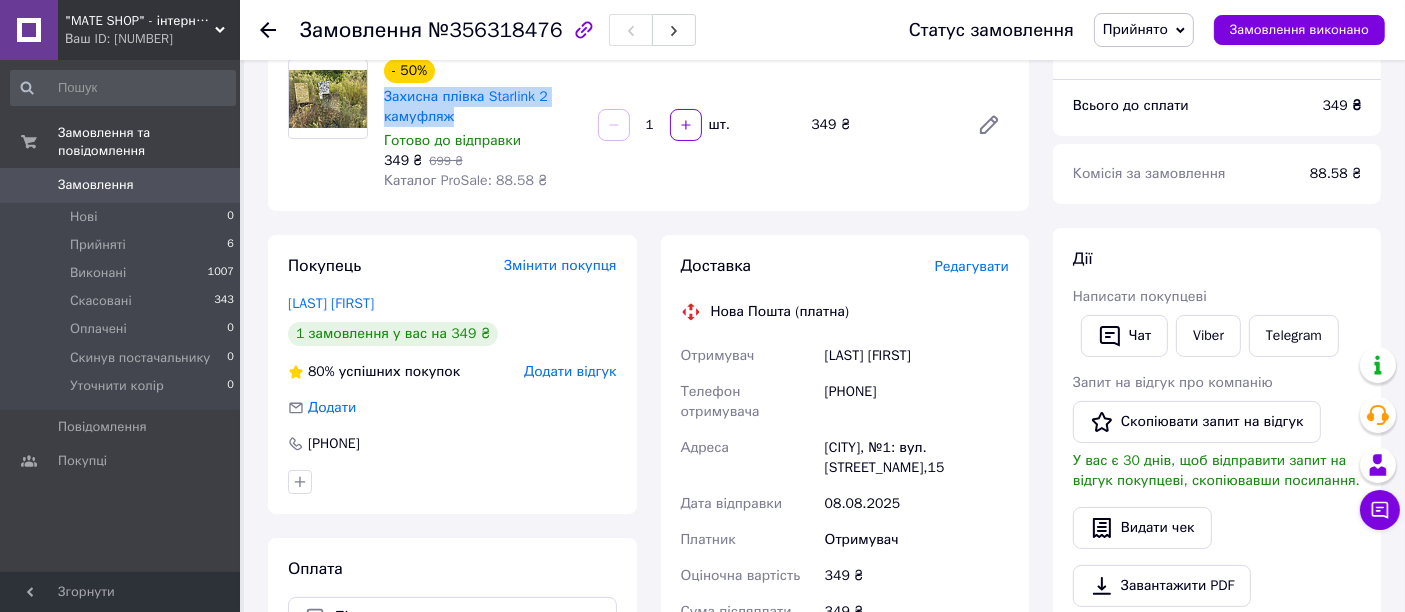 scroll, scrollTop: 173, scrollLeft: 0, axis: vertical 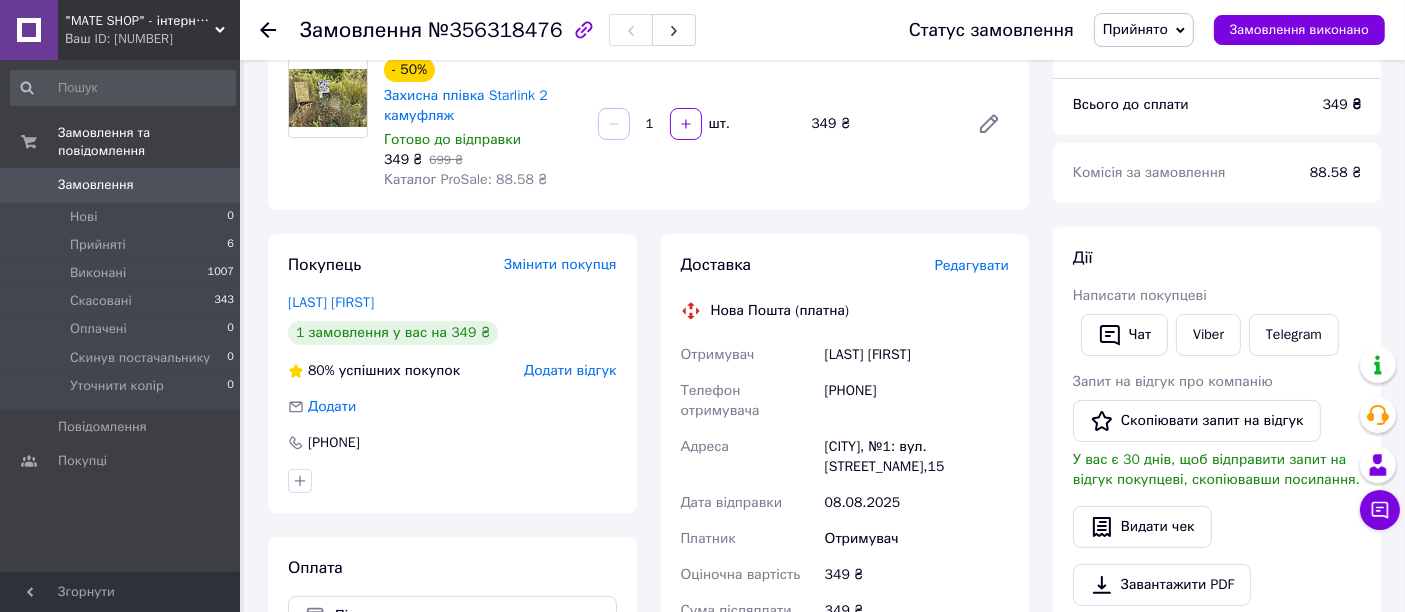 click on "[PHONE]" at bounding box center [917, 401] 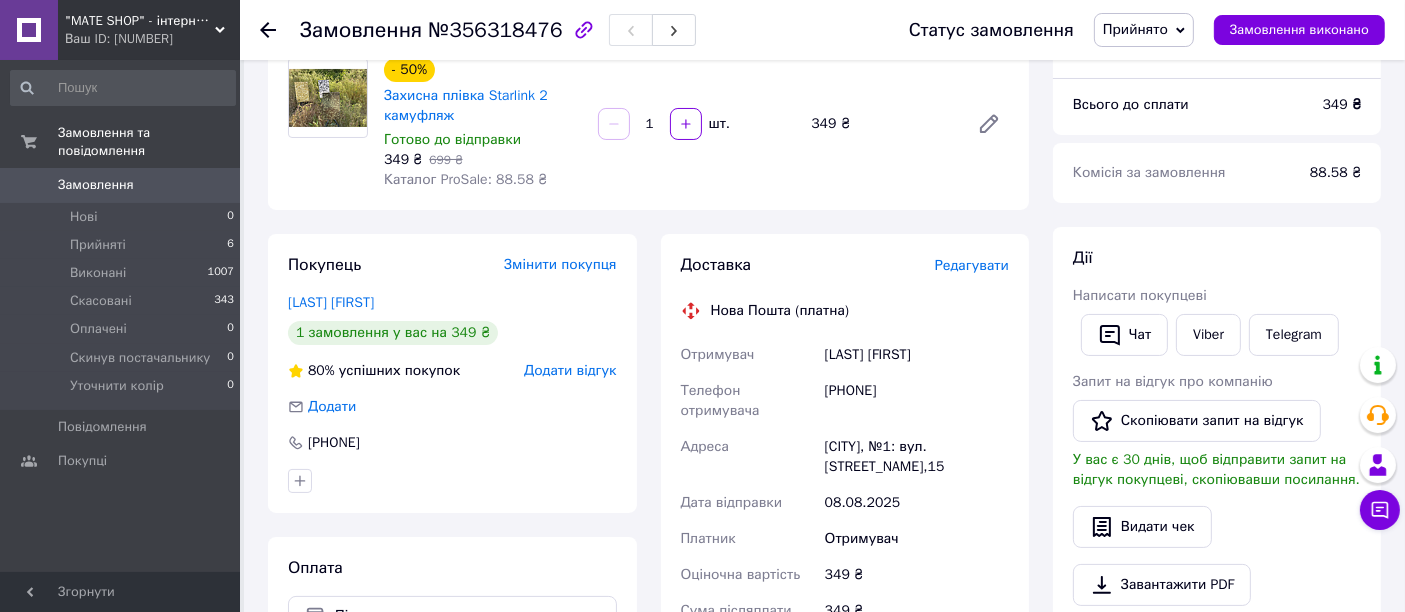 click on "Коворотний Валентин" at bounding box center [917, 355] 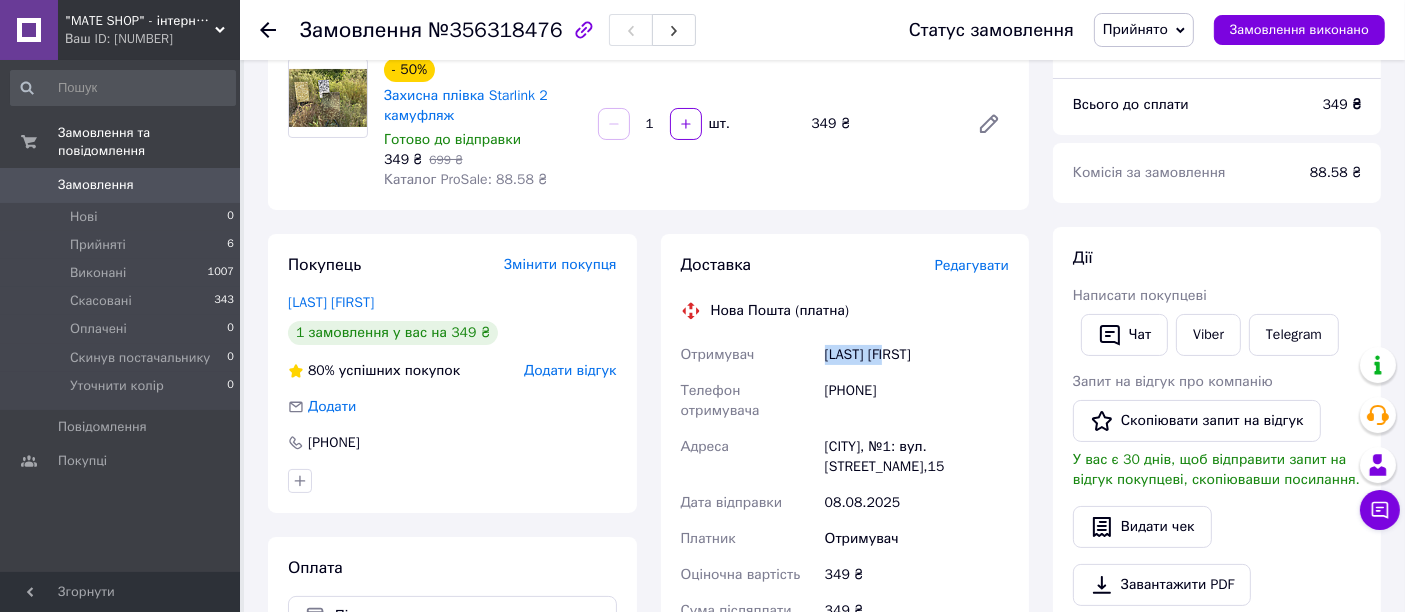 click on "Коворотний Валентин" at bounding box center (917, 355) 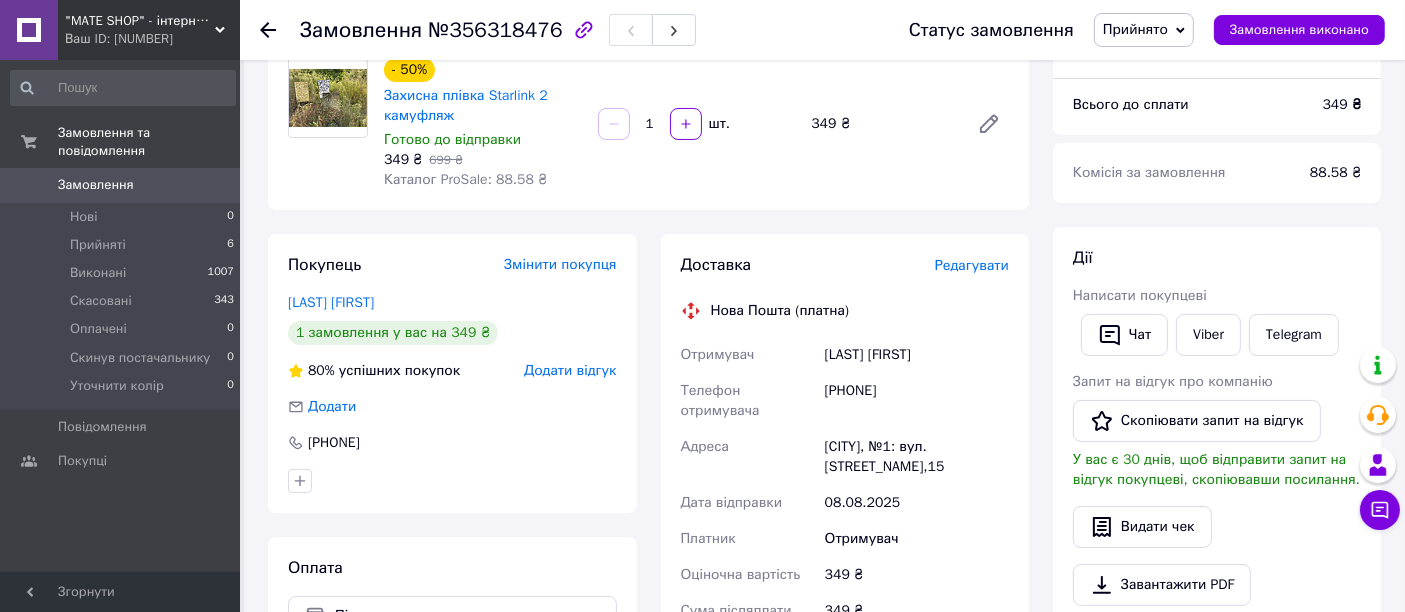 click on "Коворотний Валентин" at bounding box center [917, 355] 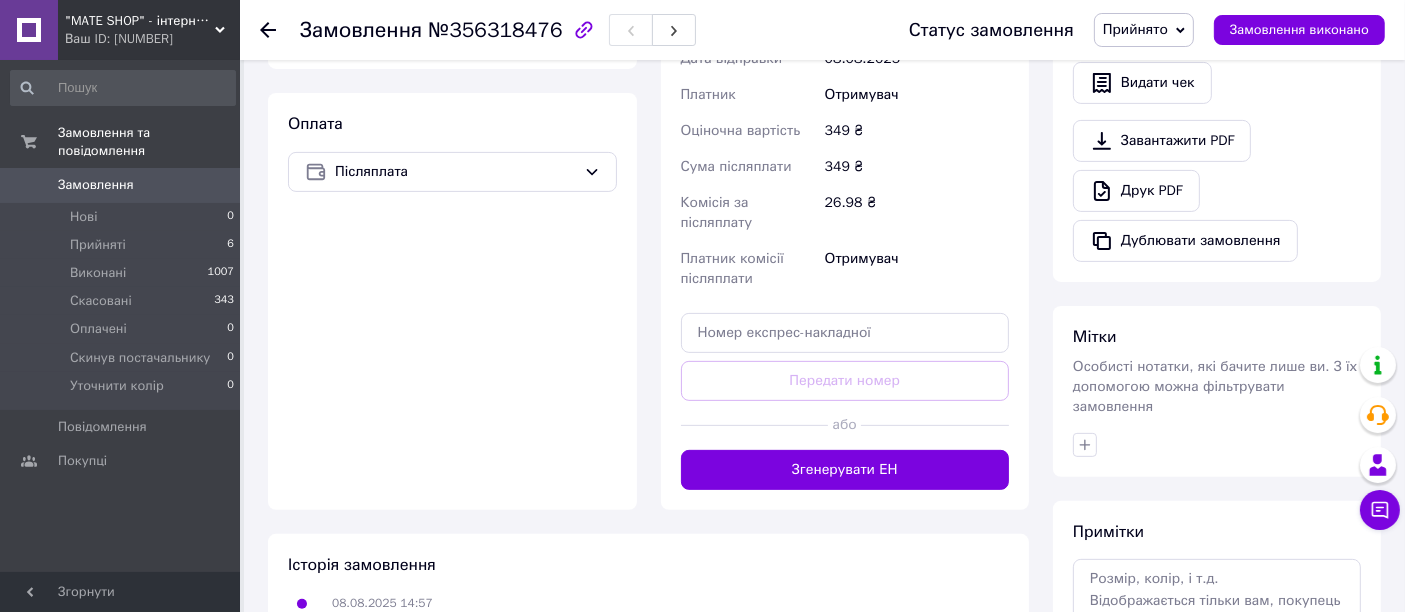 scroll, scrollTop: 642, scrollLeft: 0, axis: vertical 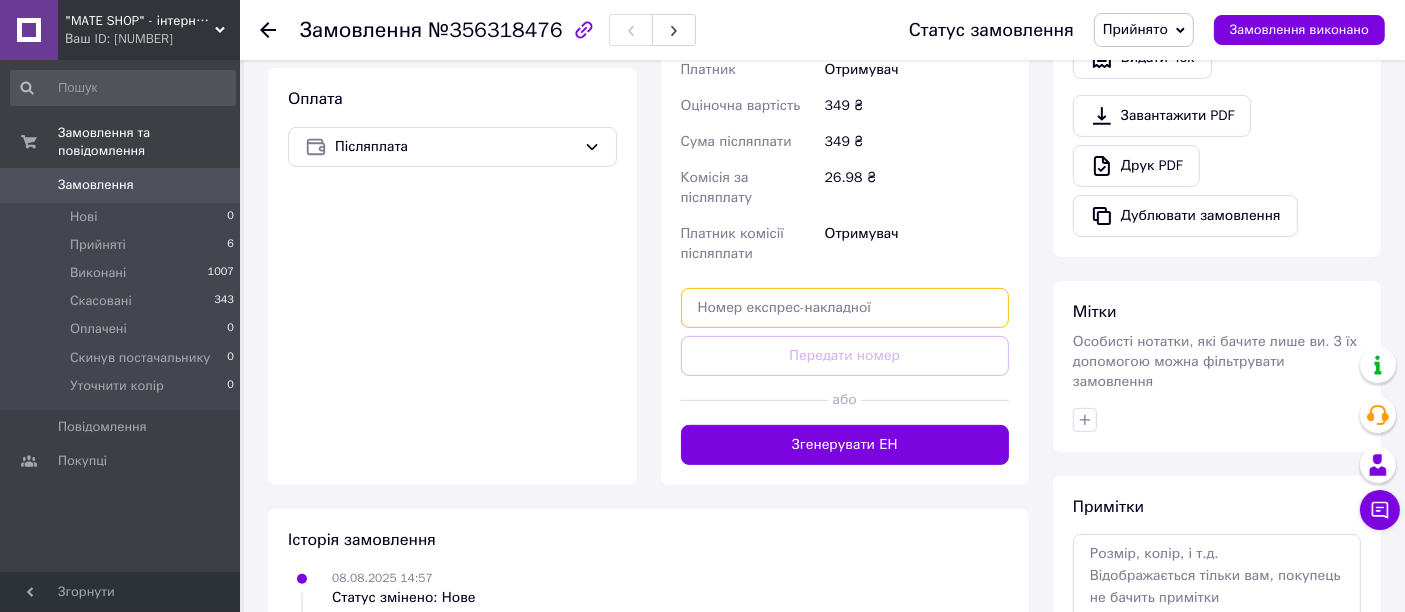 click at bounding box center (845, 308) 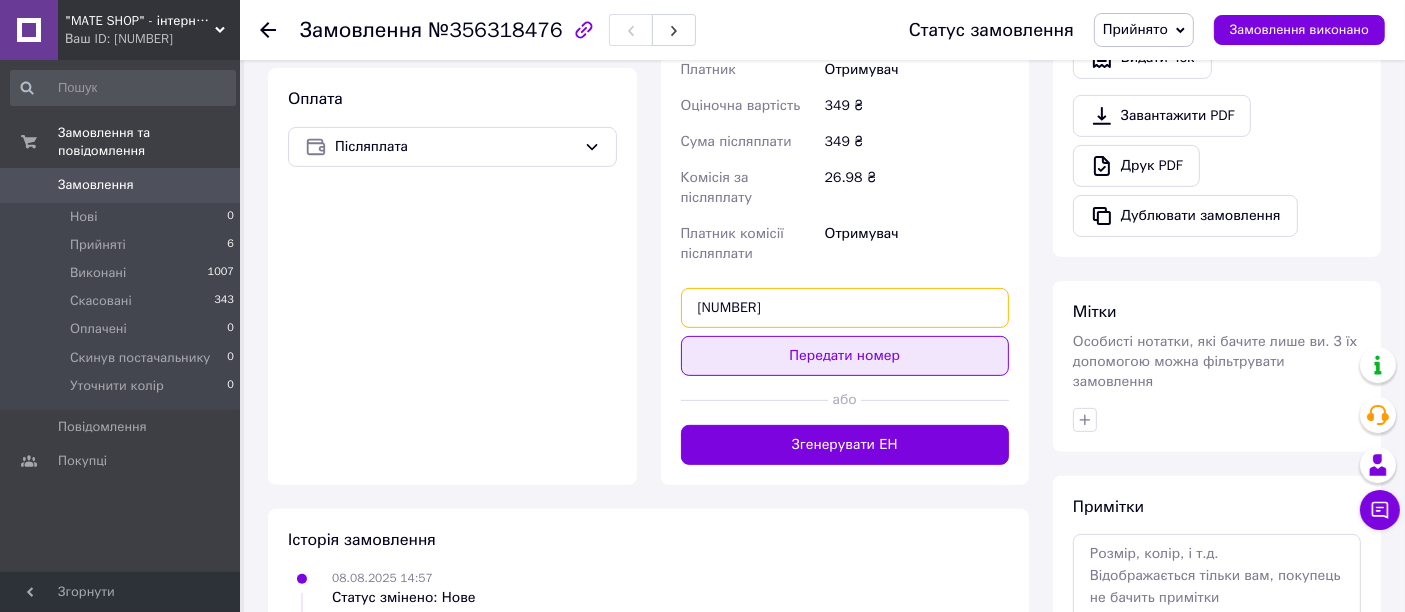 type on "20451222847268" 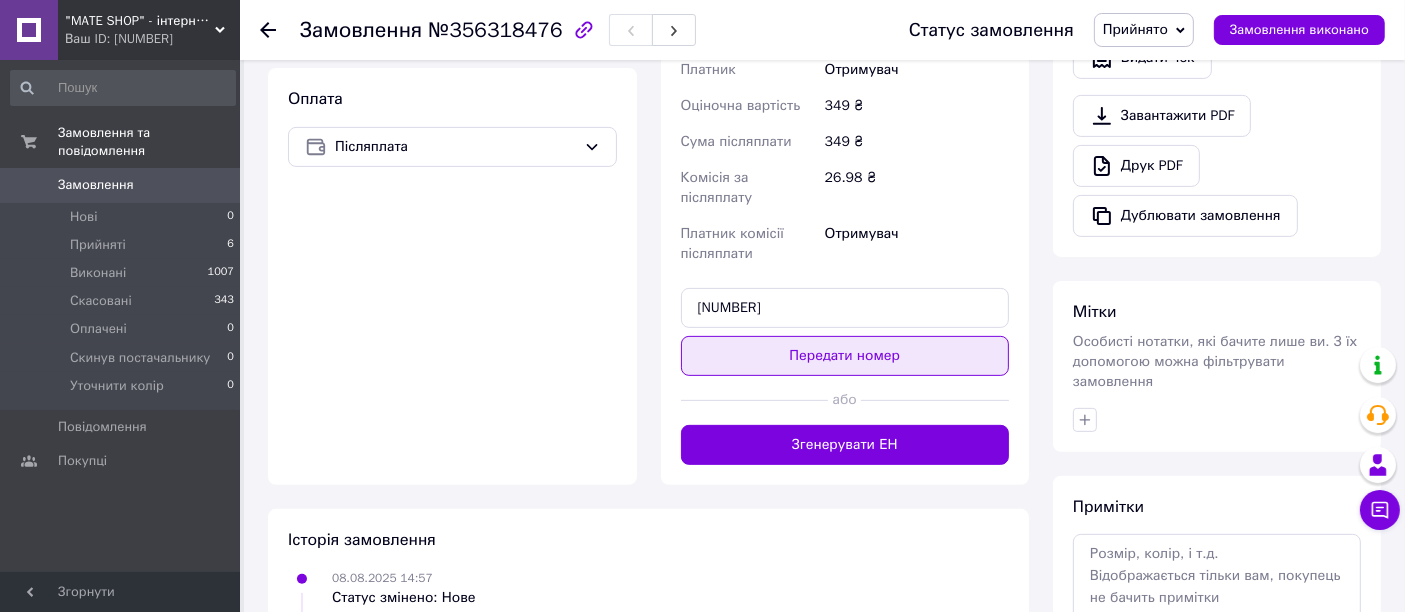 click on "Передати номер" at bounding box center (845, 356) 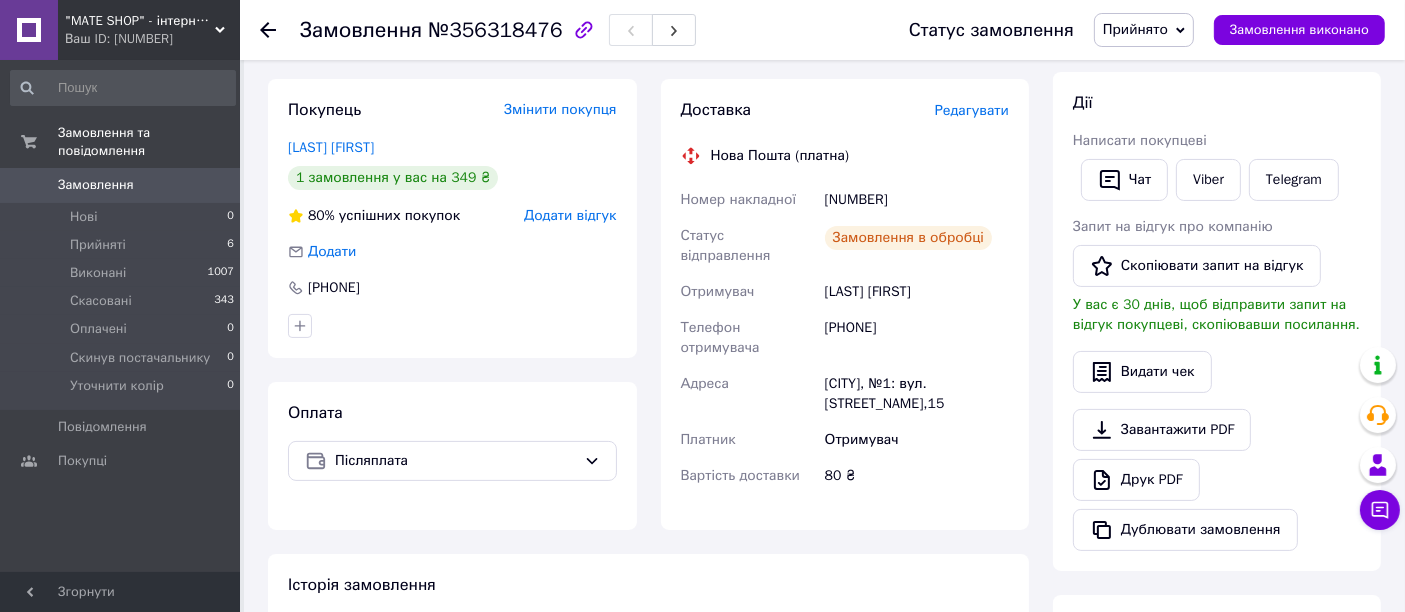 scroll, scrollTop: 215, scrollLeft: 0, axis: vertical 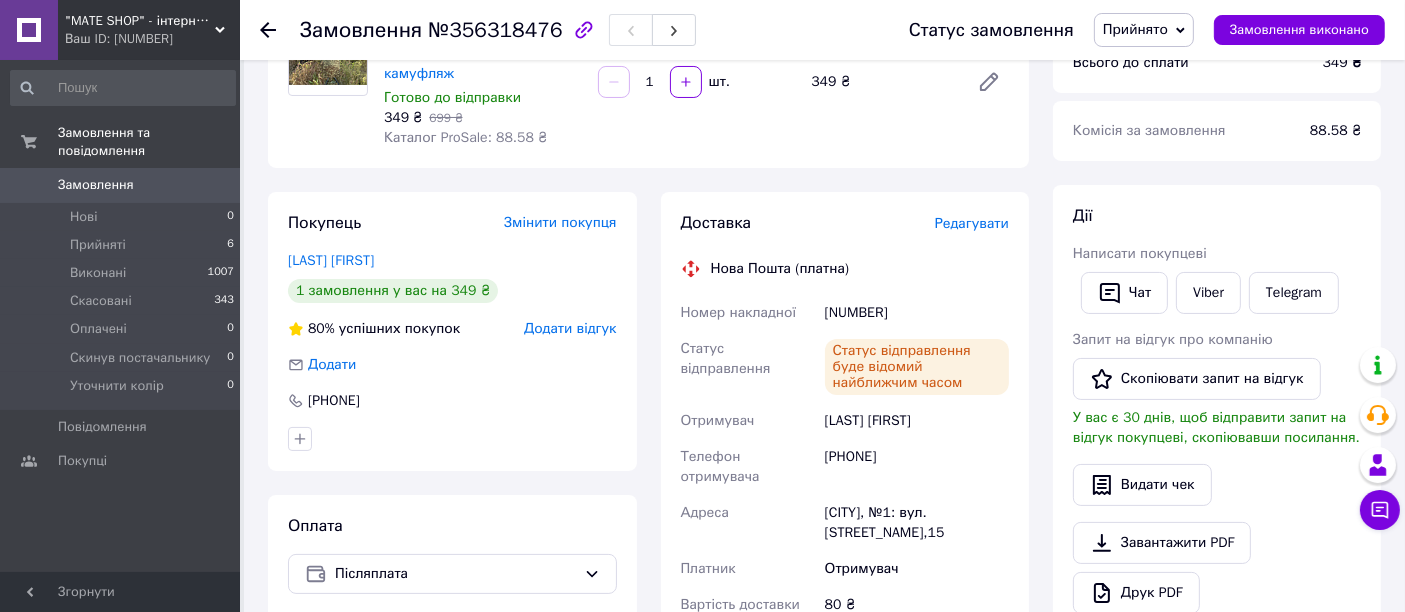 click on "20451222847268" at bounding box center [917, 313] 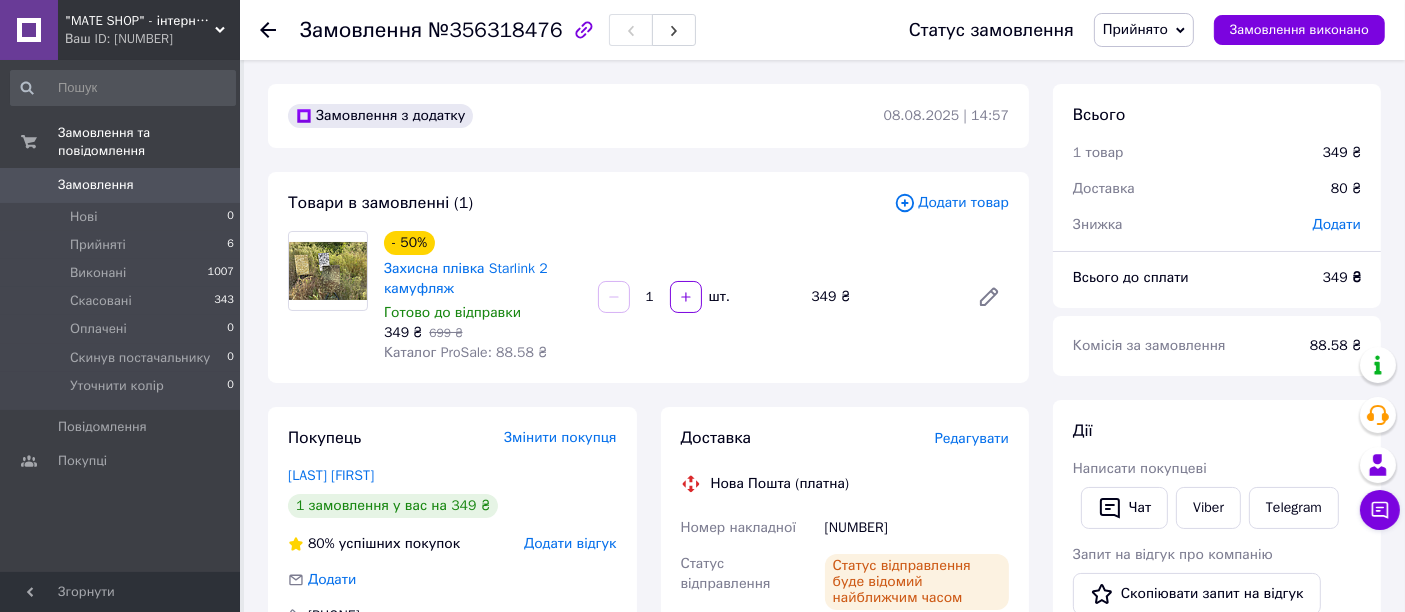 scroll, scrollTop: 3, scrollLeft: 0, axis: vertical 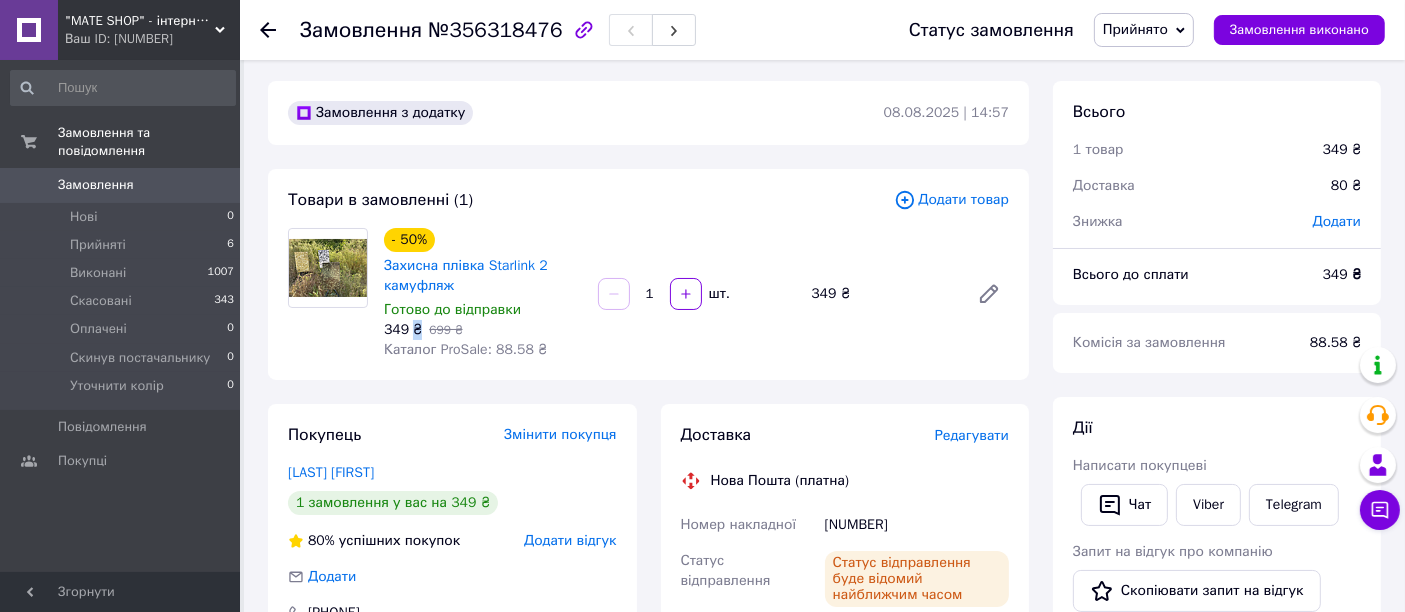 click on "349 ₴   699 ₴" at bounding box center [483, 330] 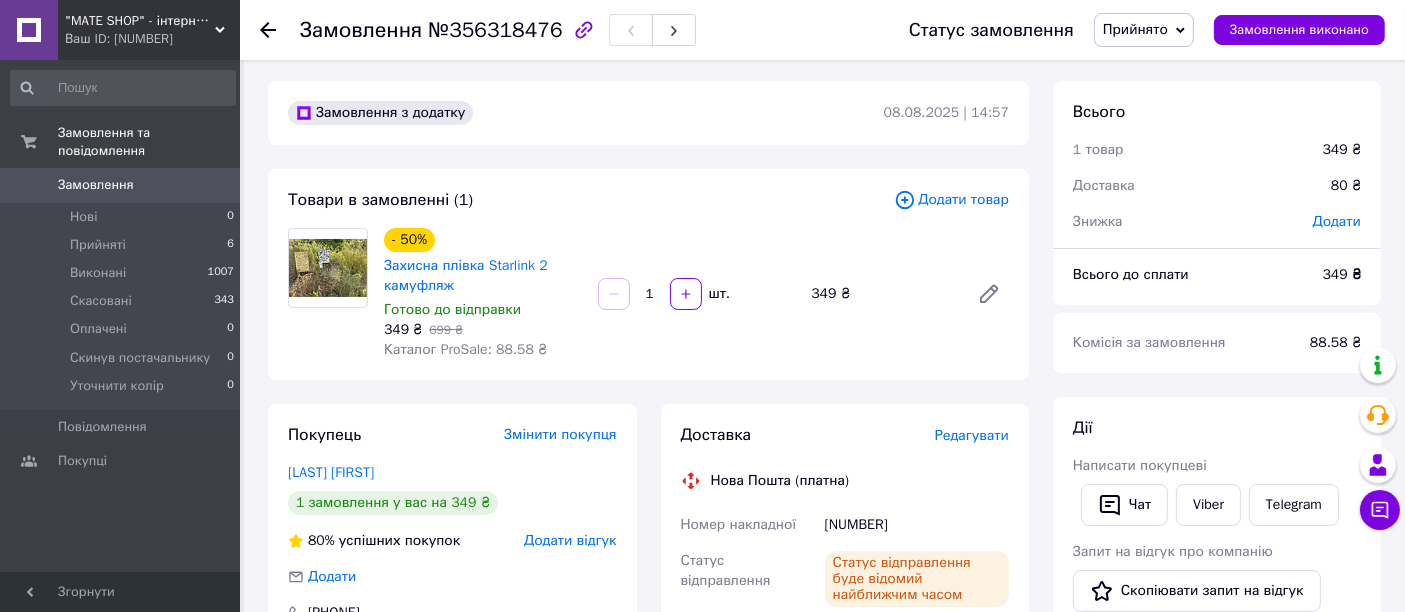 click on "349 ₴   699 ₴" at bounding box center [483, 330] 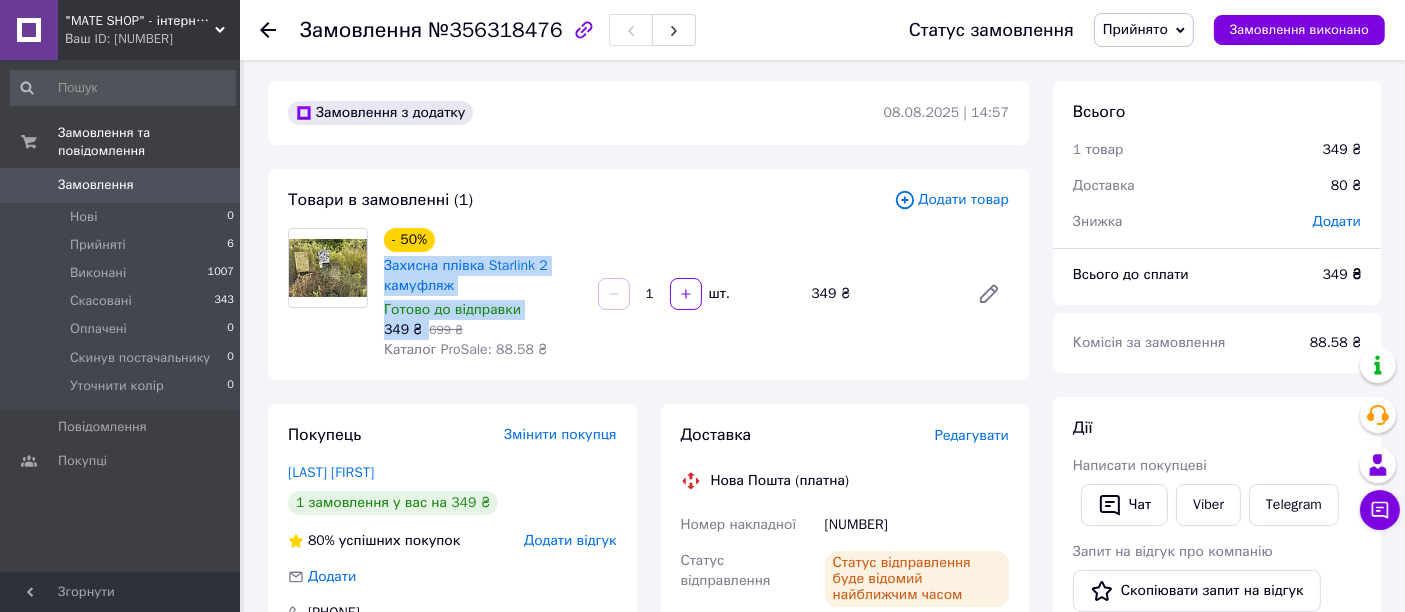 drag, startPoint x: 418, startPoint y: 328, endPoint x: 377, endPoint y: 256, distance: 82.85529 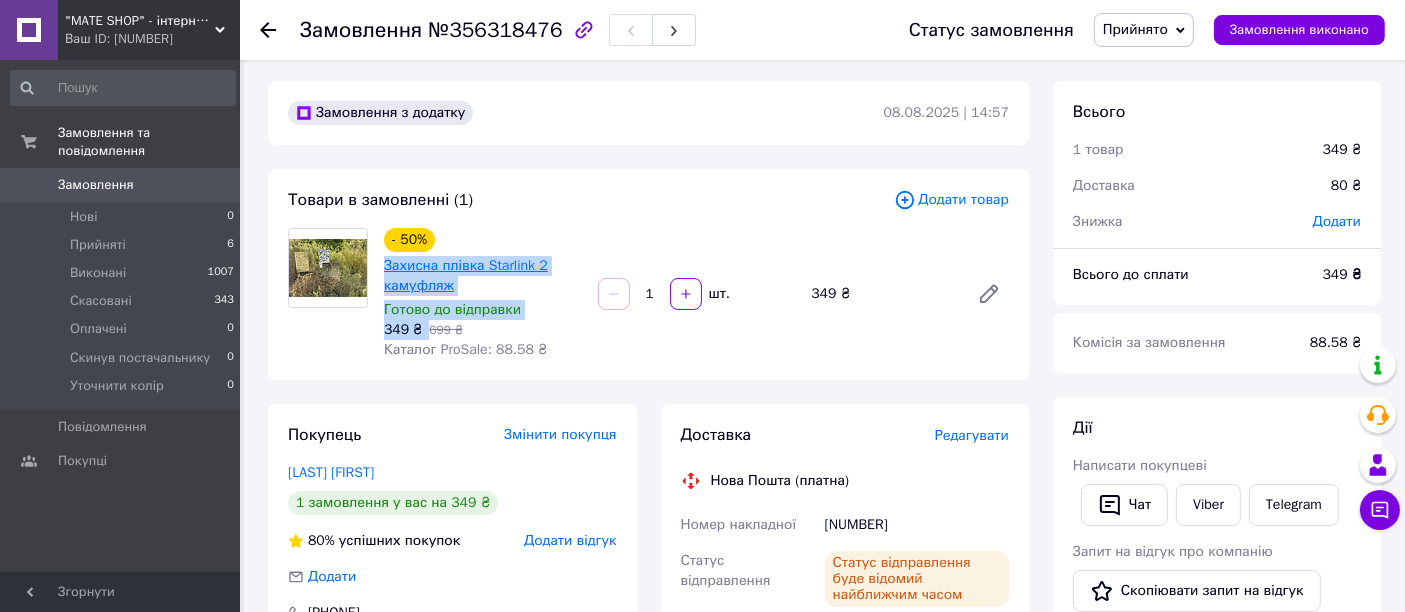 click on "Захисна плівка Starlink 2 камуфляж" at bounding box center (466, 275) 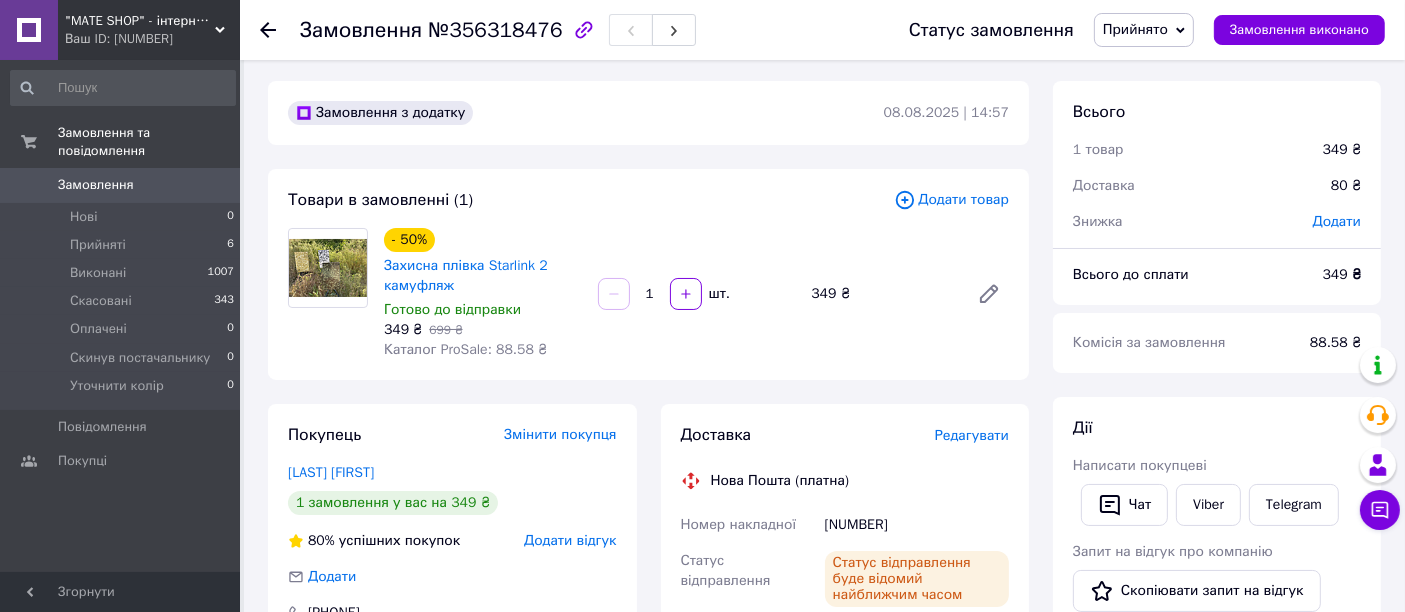 click on "Замовлення з додатку 08.08.2025 | 14:57 Товари в замовленні (1) Додати товар - 50% Захисна плівка Starlink 2 камуфляж Готово до відправки 349 ₴   699 ₴ Каталог ProSale: 88.58 ₴  1   шт. 349 ₴ Покупець Змінити покупця Коворотний Валентин 1 замовлення у вас на 349 ₴ 80%   успішних покупок Додати відгук Додати +380965571476 Оплата Післяплата Доставка Редагувати Нова Пошта (платна) Номер накладної 20451222847268 Статус відправлення Статус відправлення буде відомий найближчим часом Отримувач Коворотний Валентин Телефон отримувача +380965571476 Адреса Сновськ, №1: вул. Героїв Чернігова,15 Платник Отримувач" at bounding box center [648, 730] 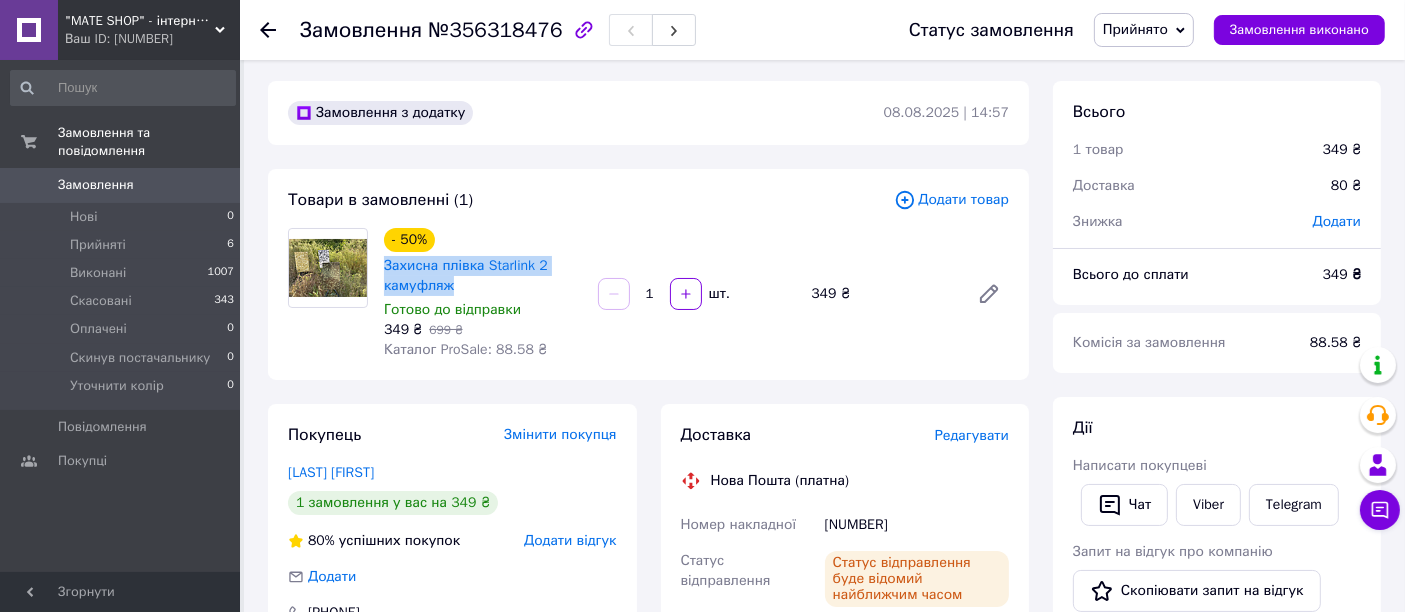 drag, startPoint x: 464, startPoint y: 281, endPoint x: 380, endPoint y: 272, distance: 84.48077 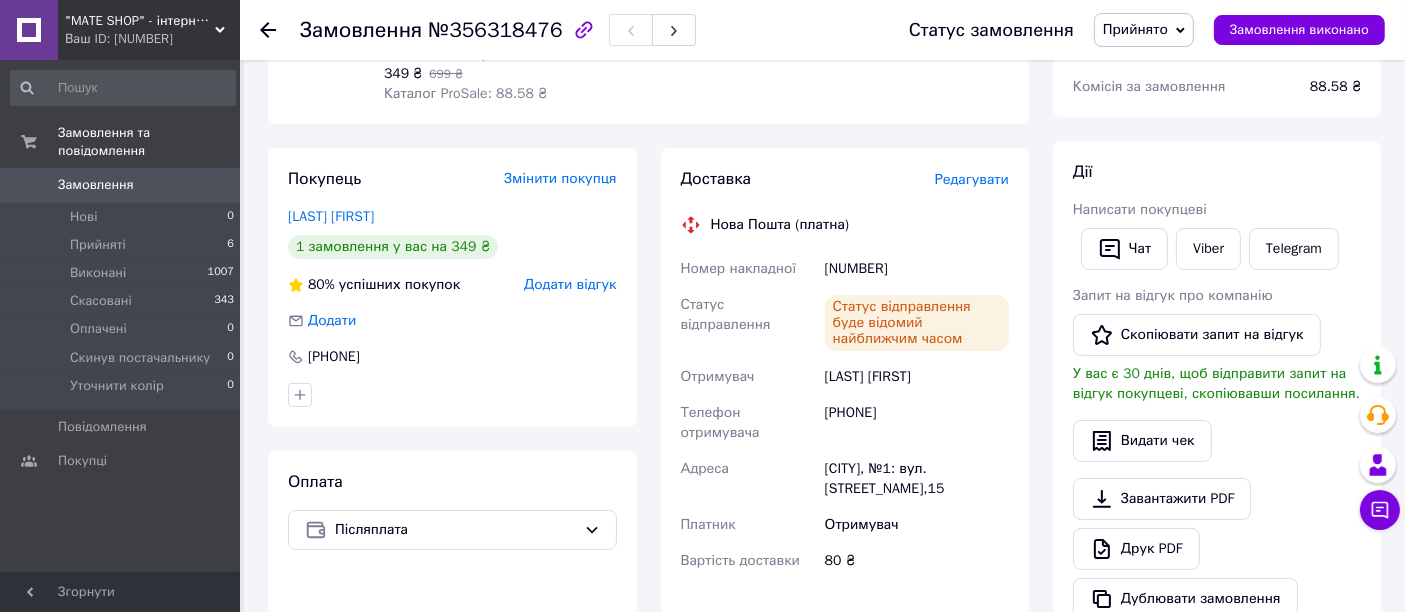 scroll, scrollTop: 266, scrollLeft: 0, axis: vertical 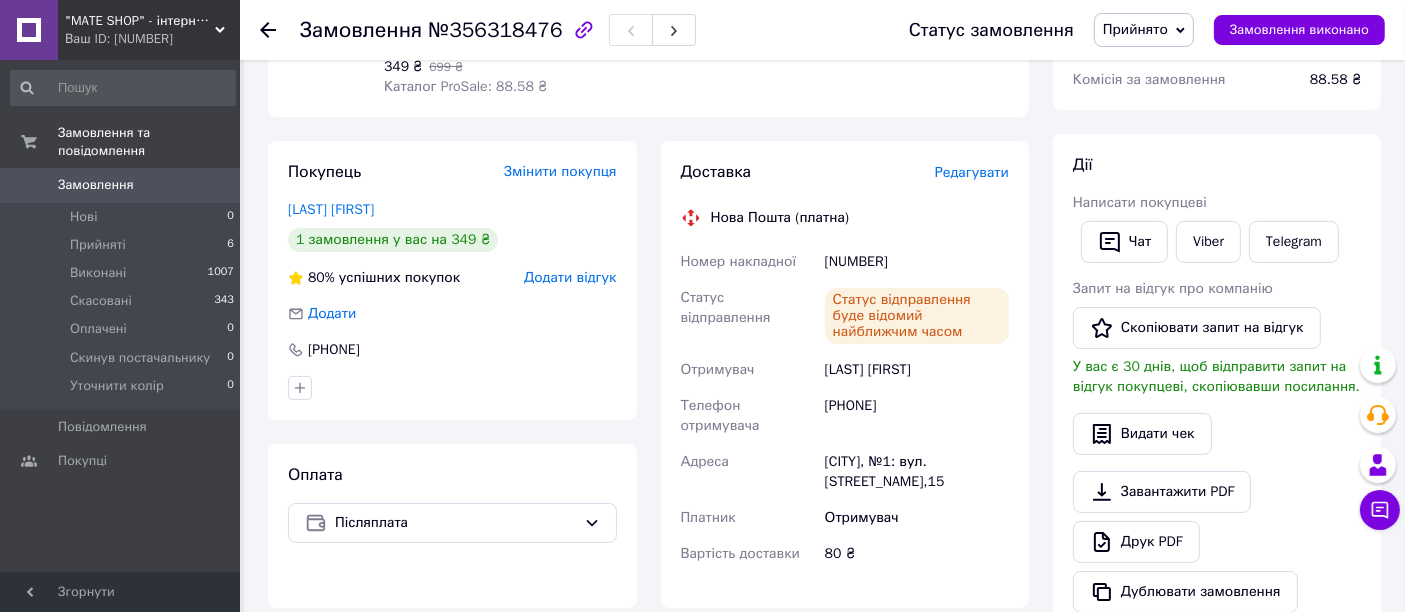 click on "Коворотний Валентин" at bounding box center (917, 370) 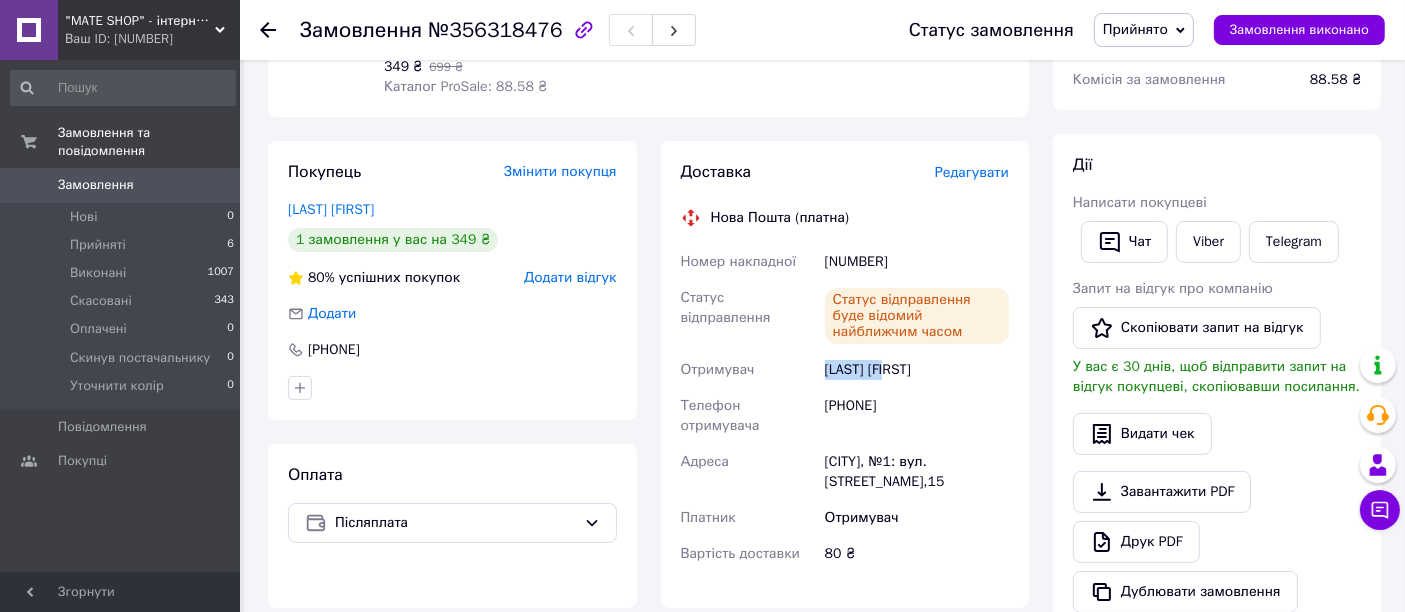 click on "Коворотний Валентин" at bounding box center [917, 370] 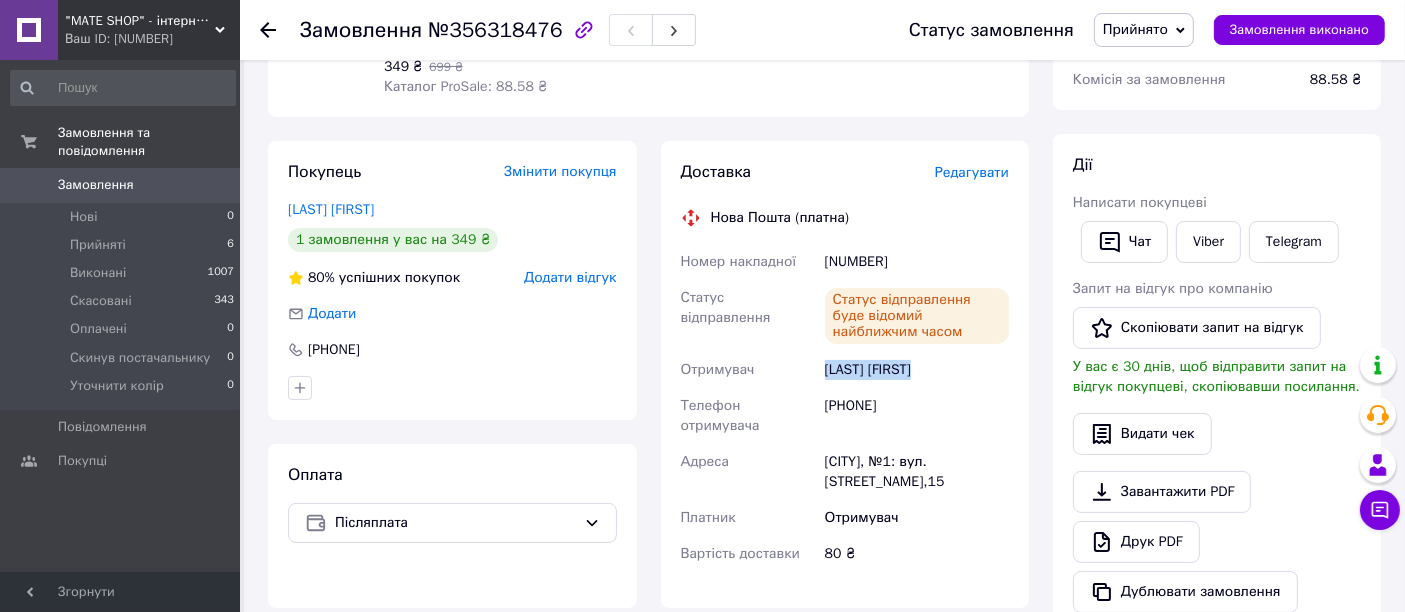 click on "Коворотний Валентин" at bounding box center (917, 370) 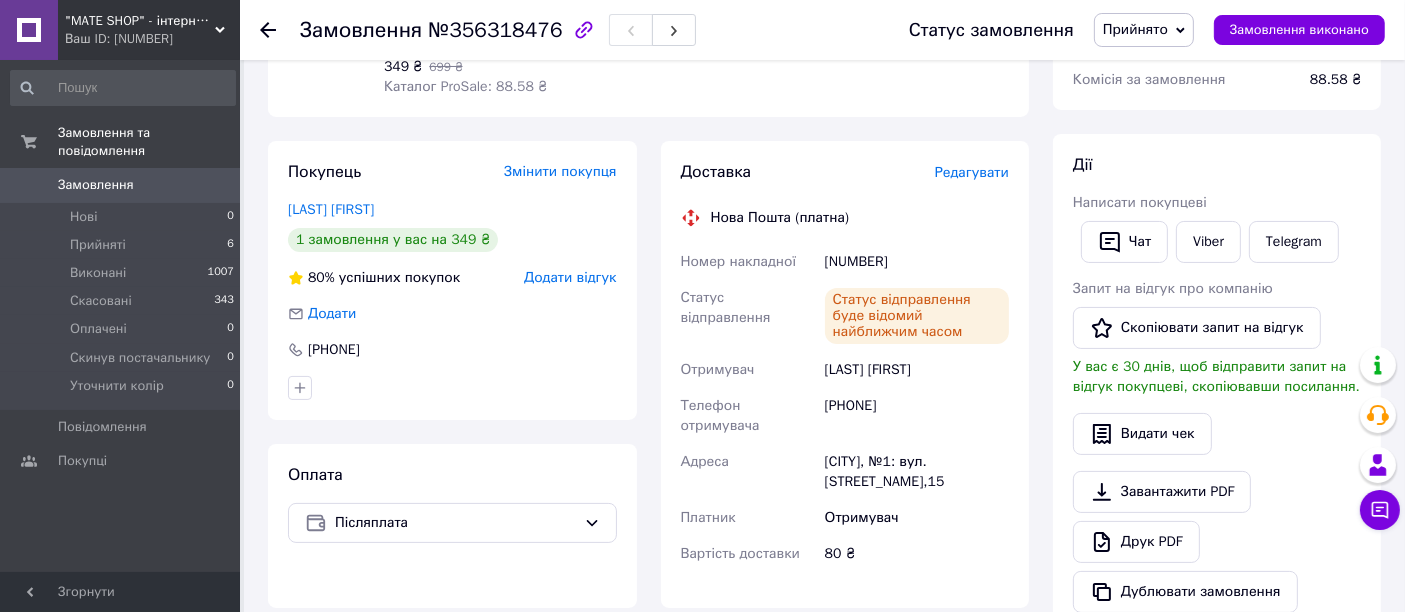 click on "[PHONE]" at bounding box center (917, 416) 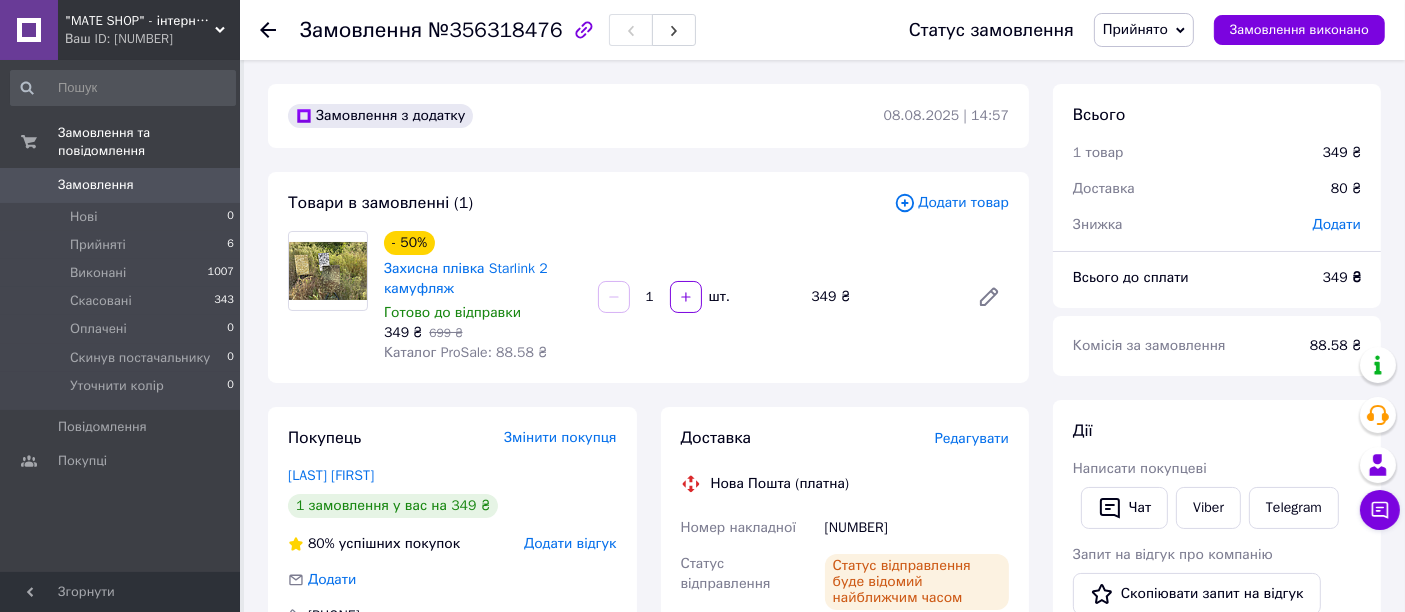 click on "08.08.2025 | 14:57" at bounding box center [946, 115] 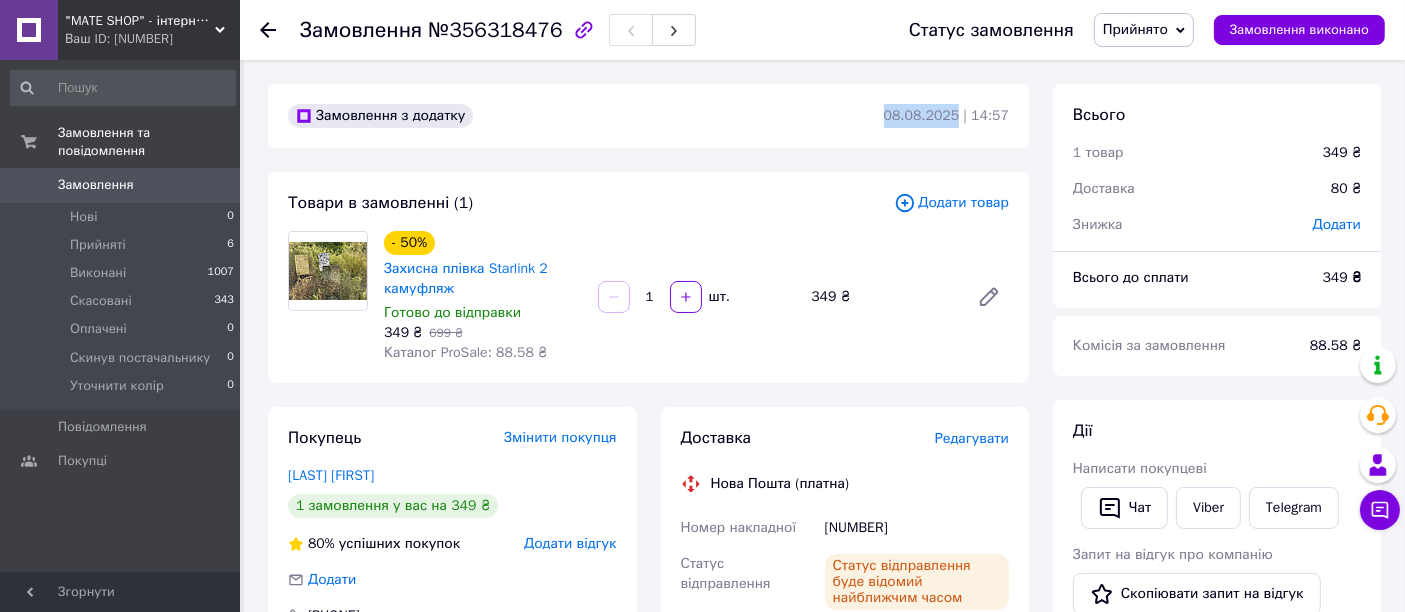 click on "08.08.2025 | 14:57" at bounding box center (946, 115) 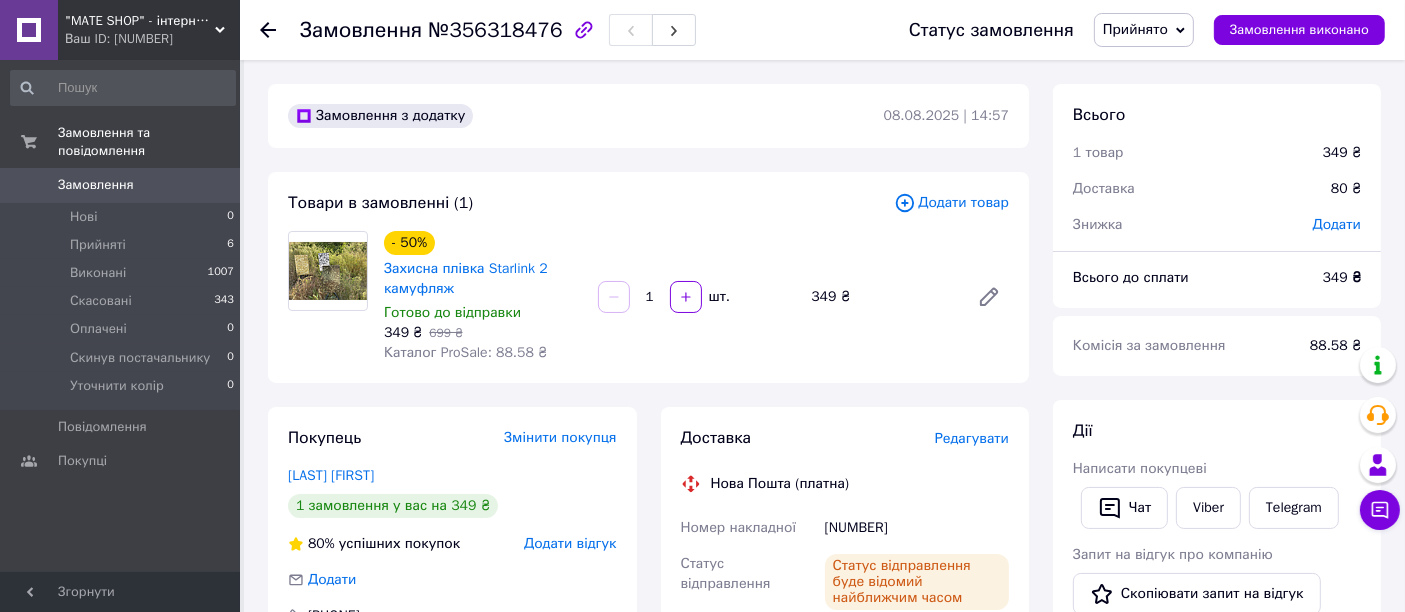 click 